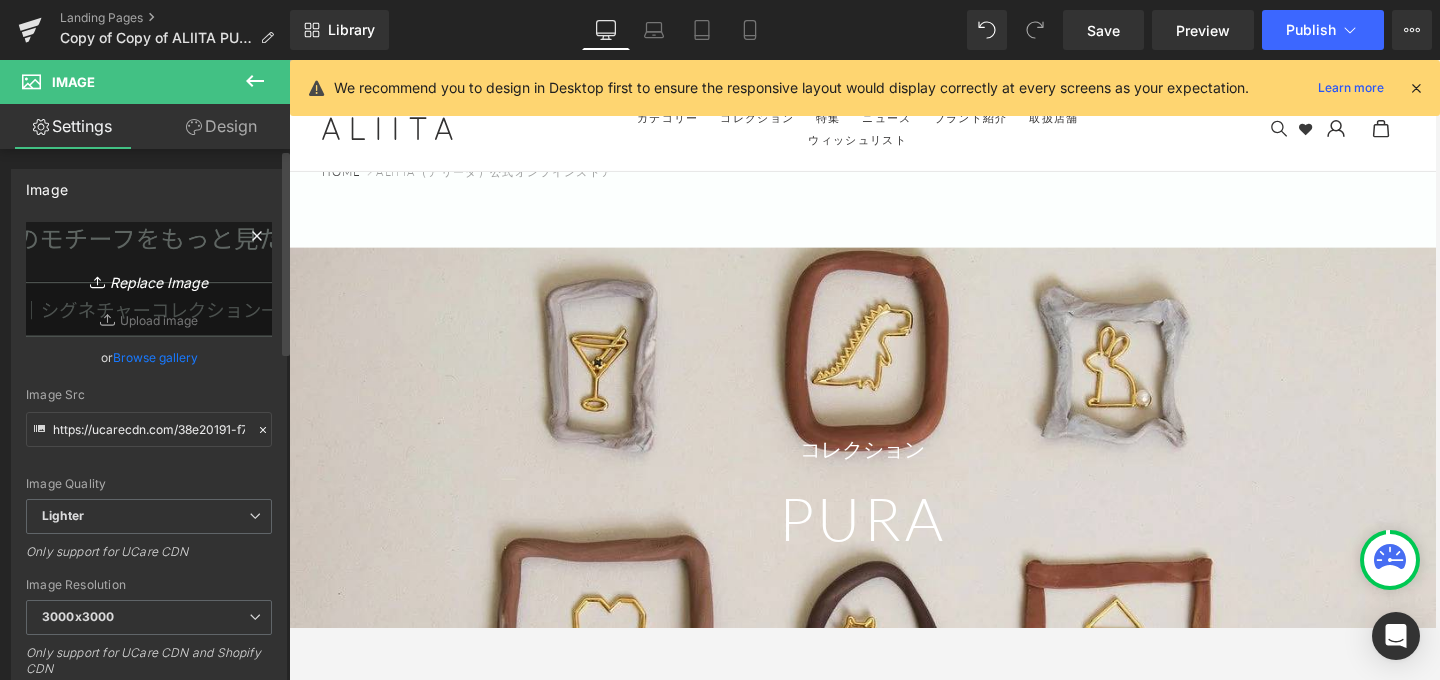 scroll, scrollTop: 10551, scrollLeft: 0, axis: vertical 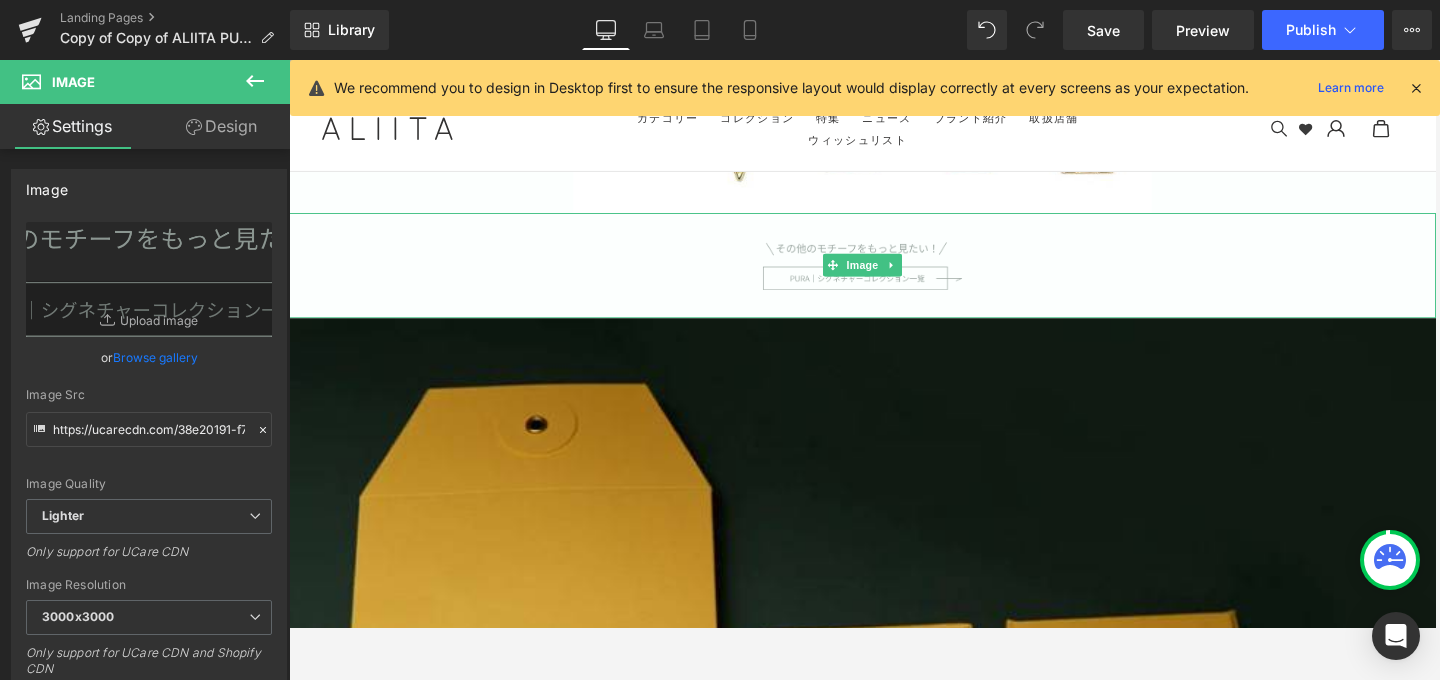 click at bounding box center (894, 276) 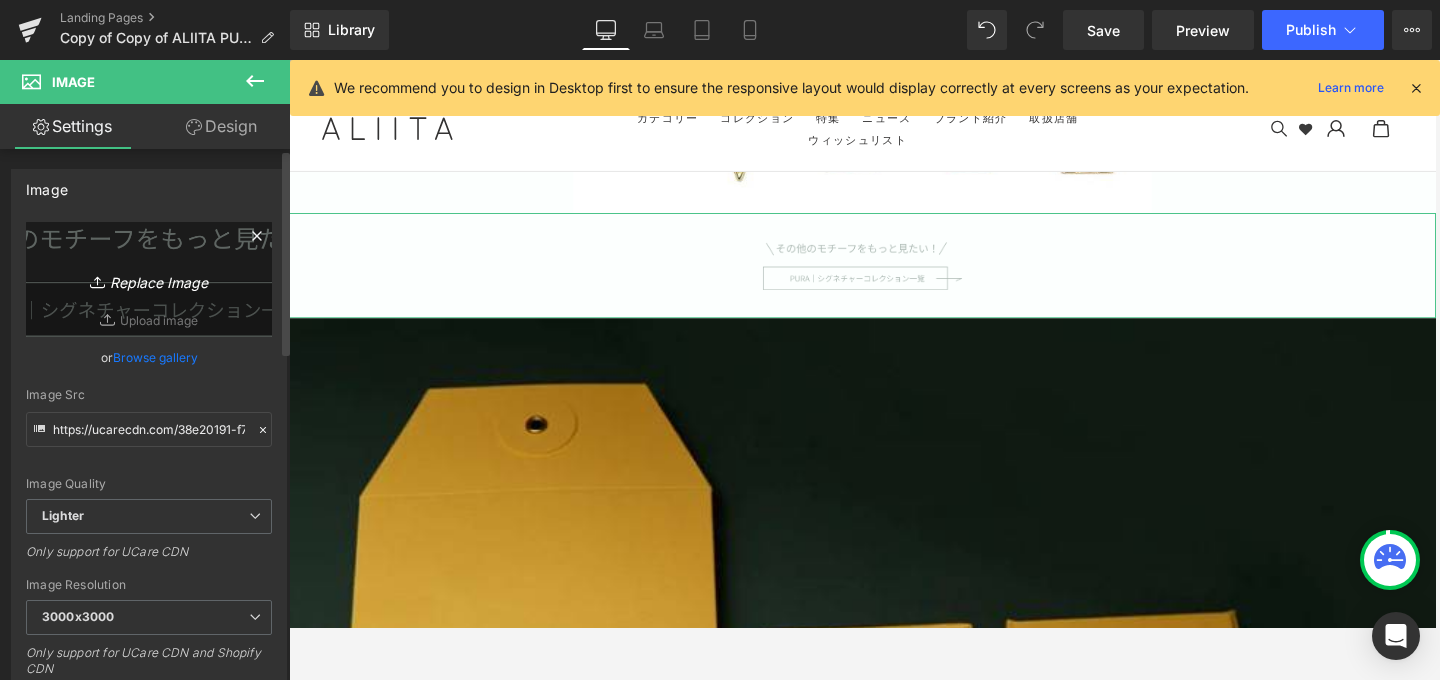 click on "Replace Image" at bounding box center [149, 279] 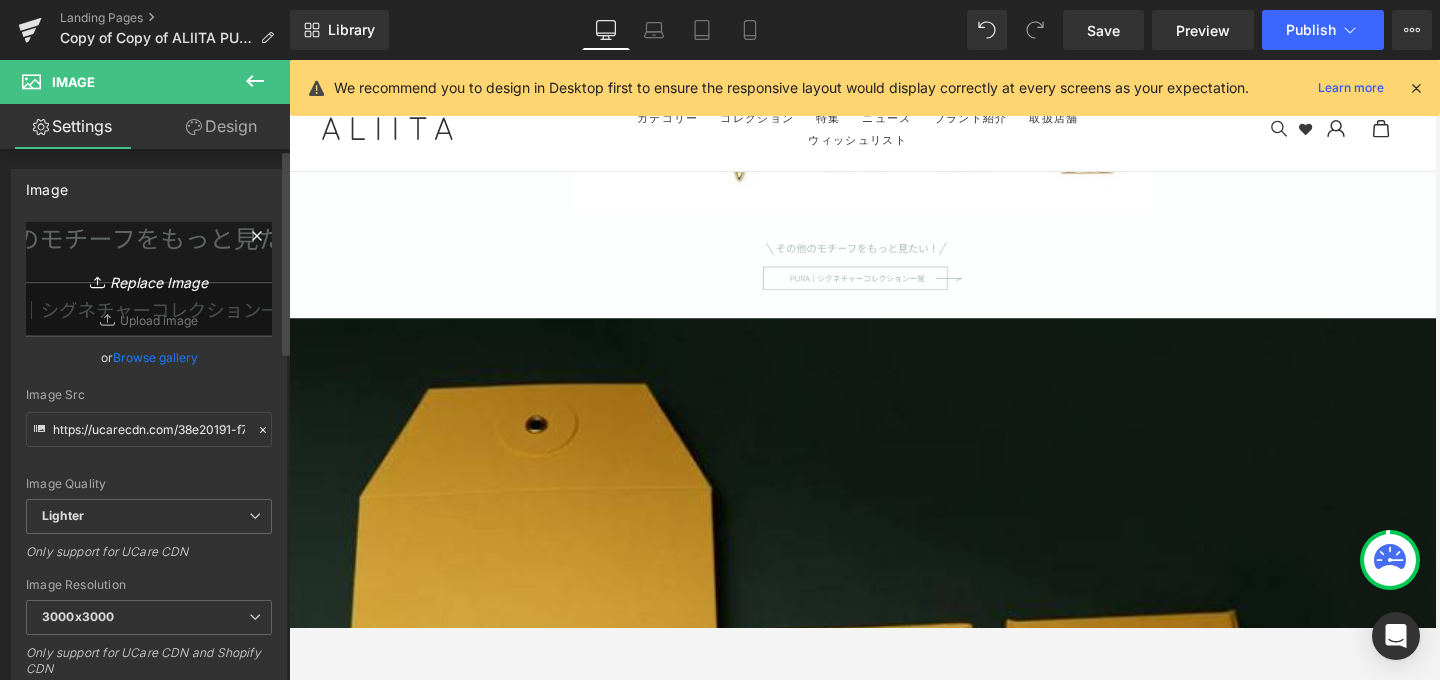 type on "C:\fakepath\button-pura.png" 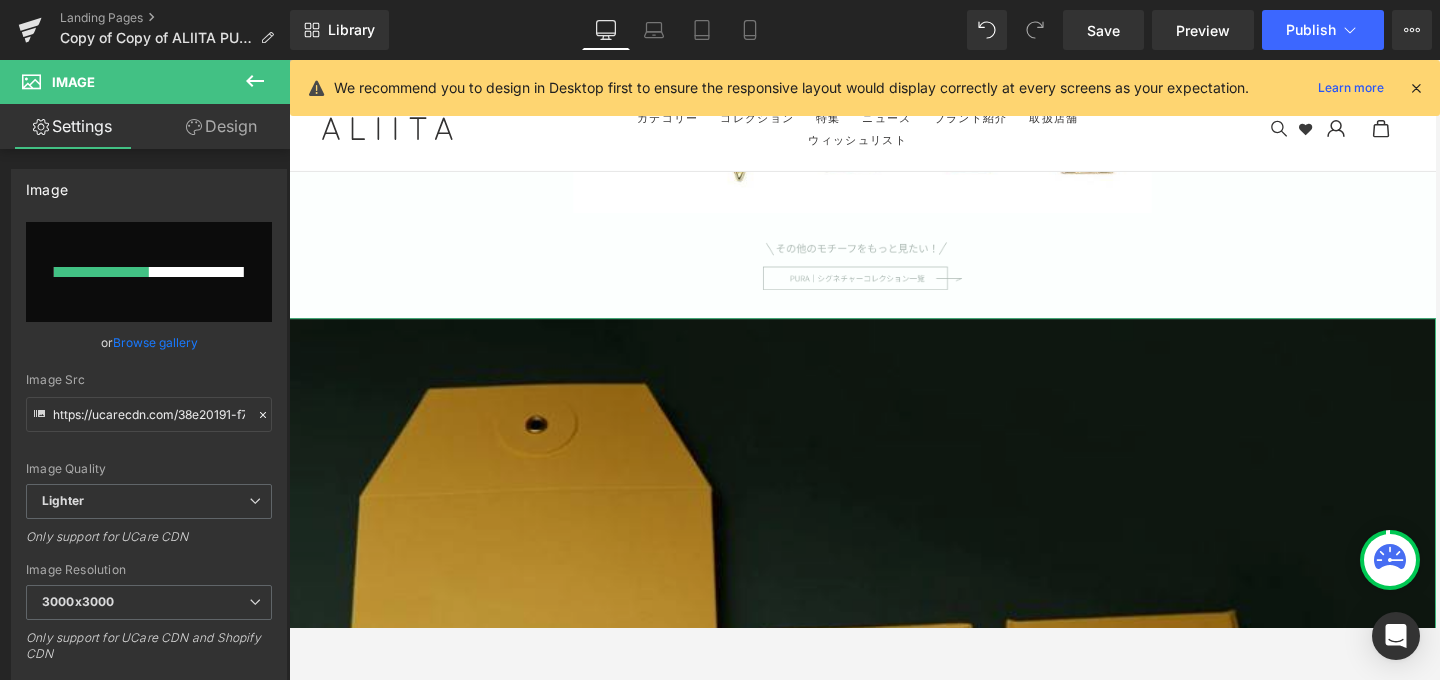 type 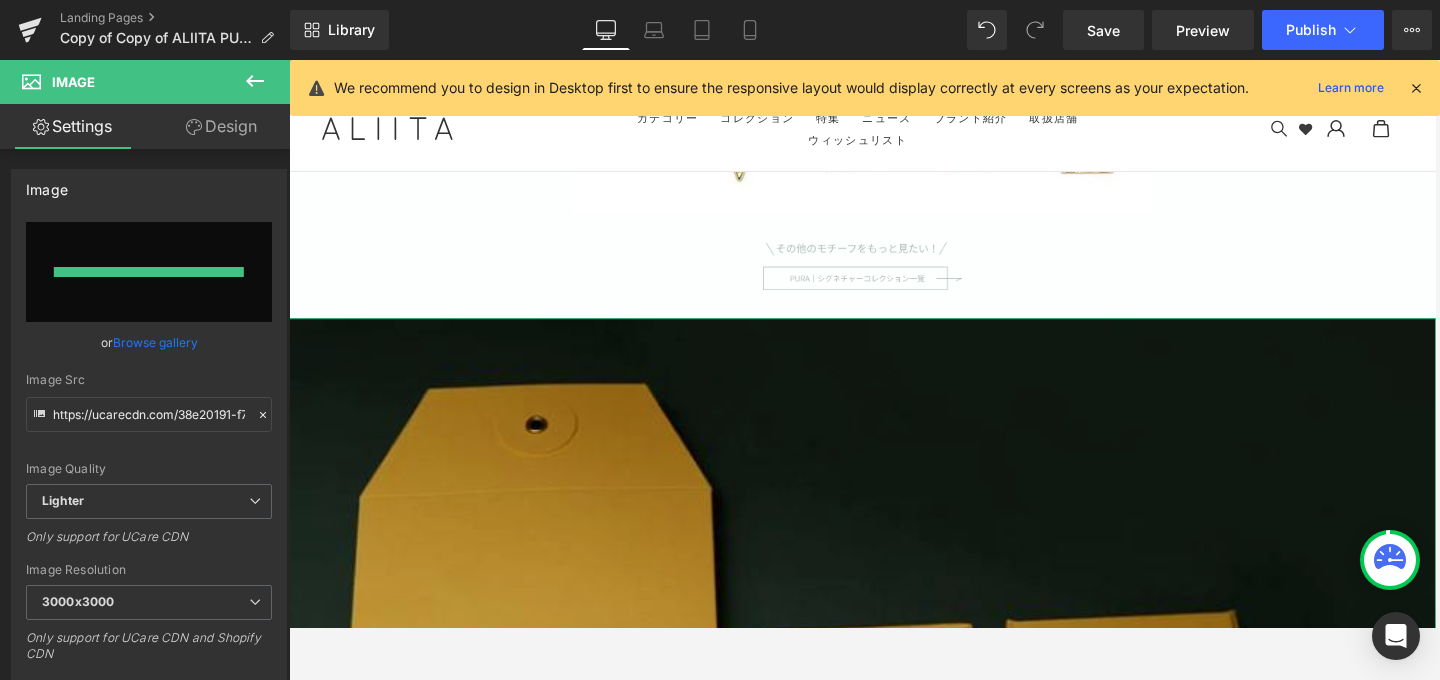 type on "https://ucarecdn.com/6efc91cd-cb0a-4a82-97d8-fd568e0962fb/-/format/auto/-/preview/3000x3000/-/quality/lighter/button-pura.png" 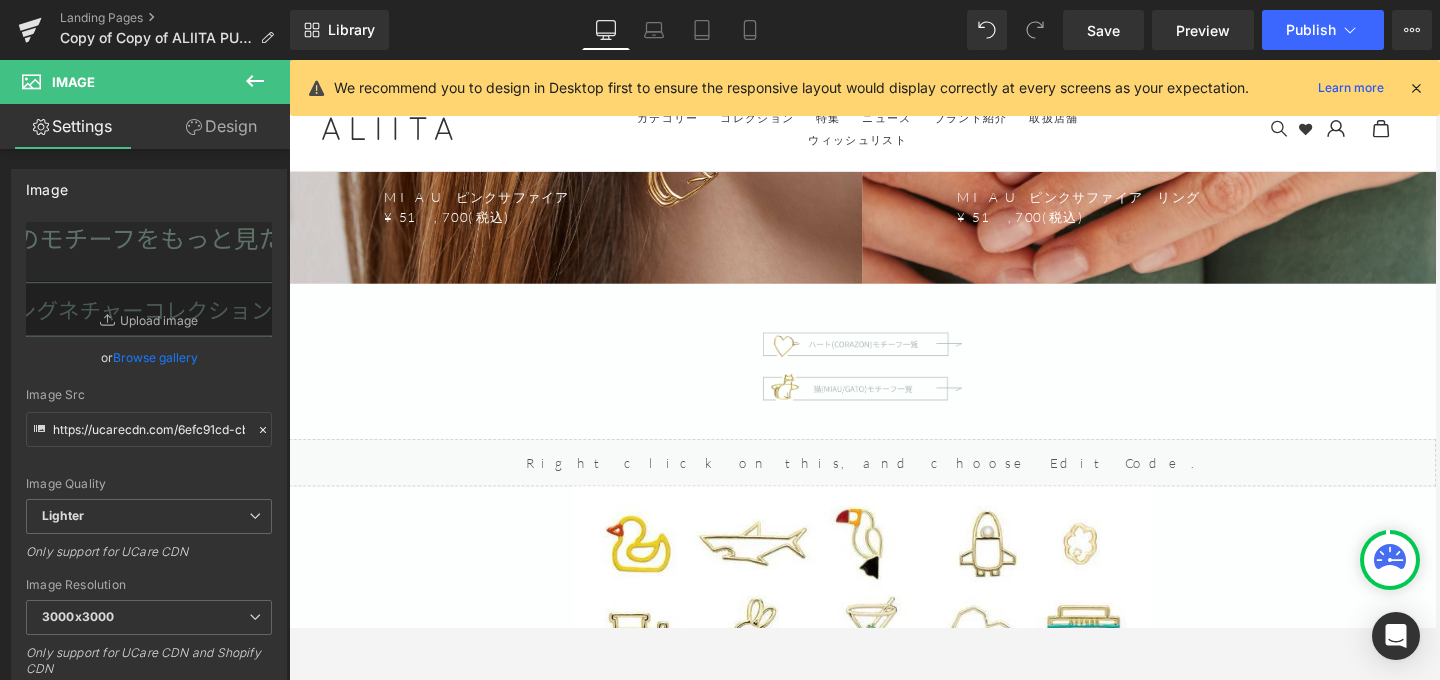 scroll, scrollTop: 10303, scrollLeft: 0, axis: vertical 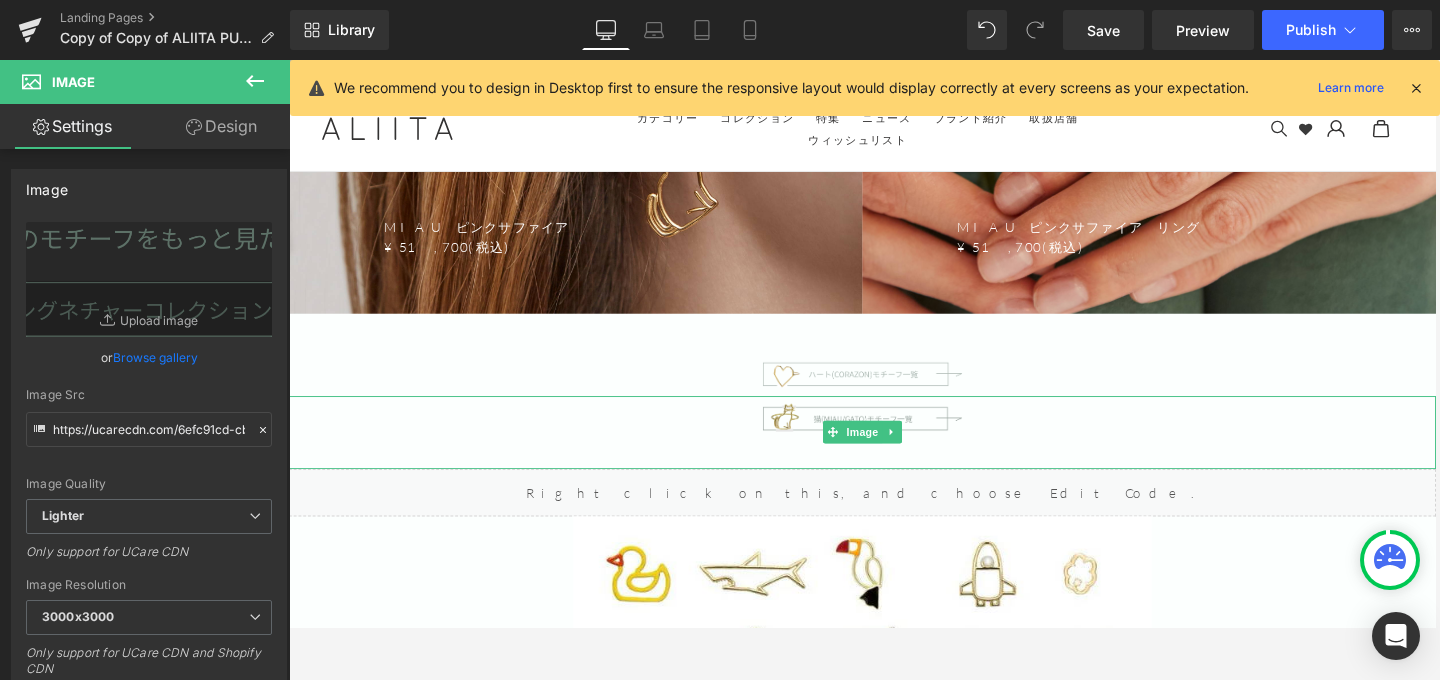 click at bounding box center (894, 453) 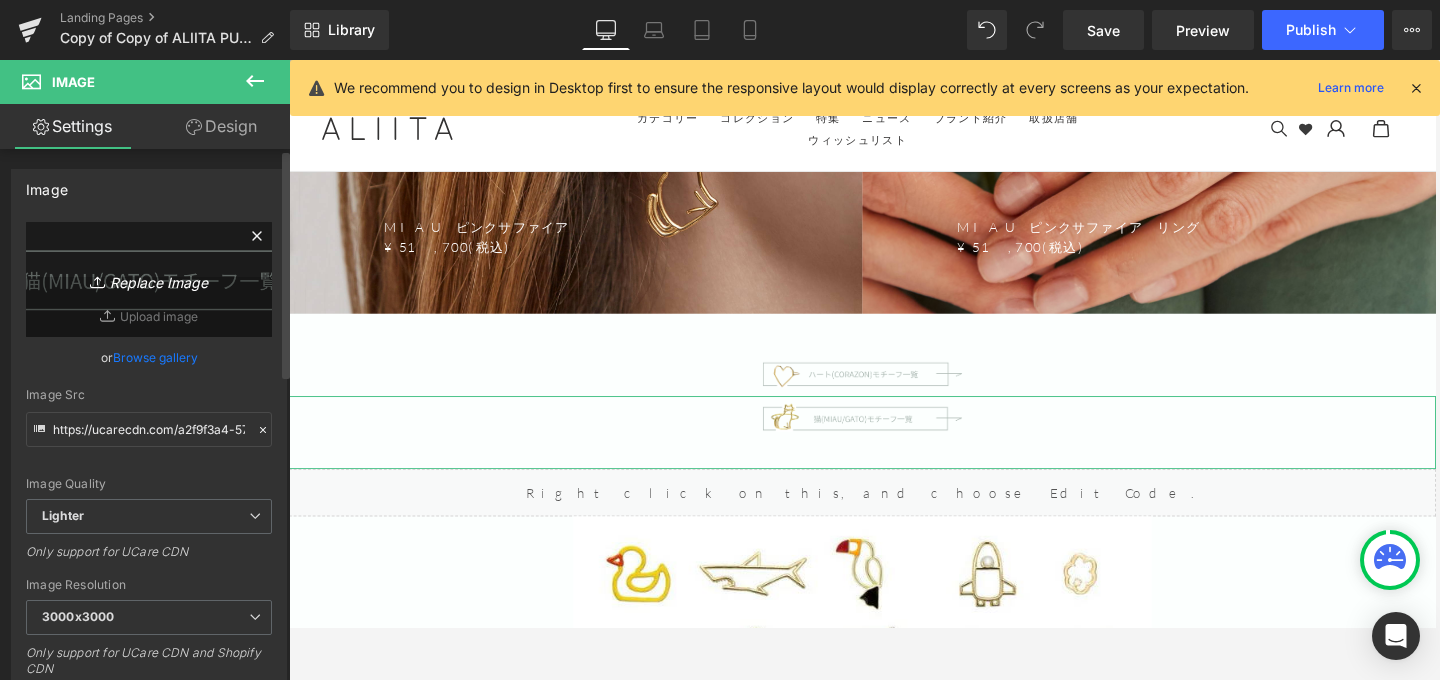 click on "Replace Image" at bounding box center (149, 279) 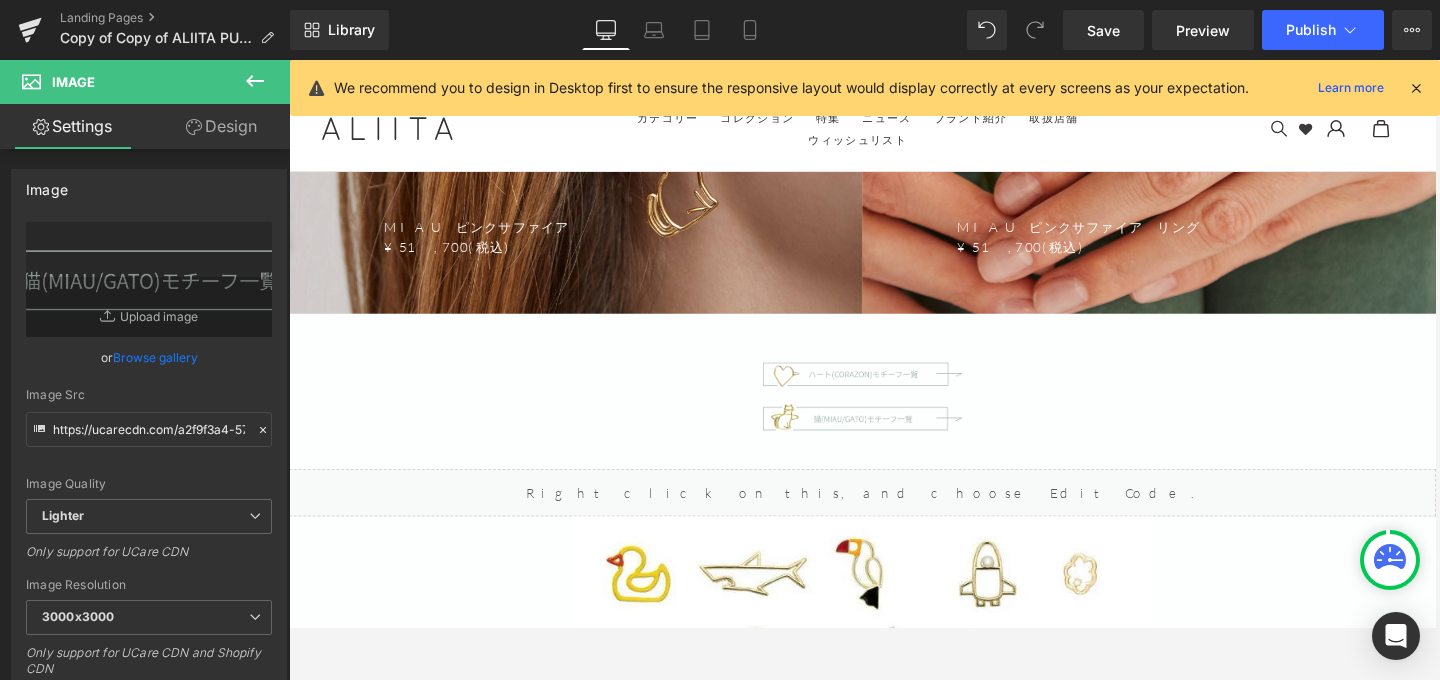 type on "C:\fakepath\button-miau.png" 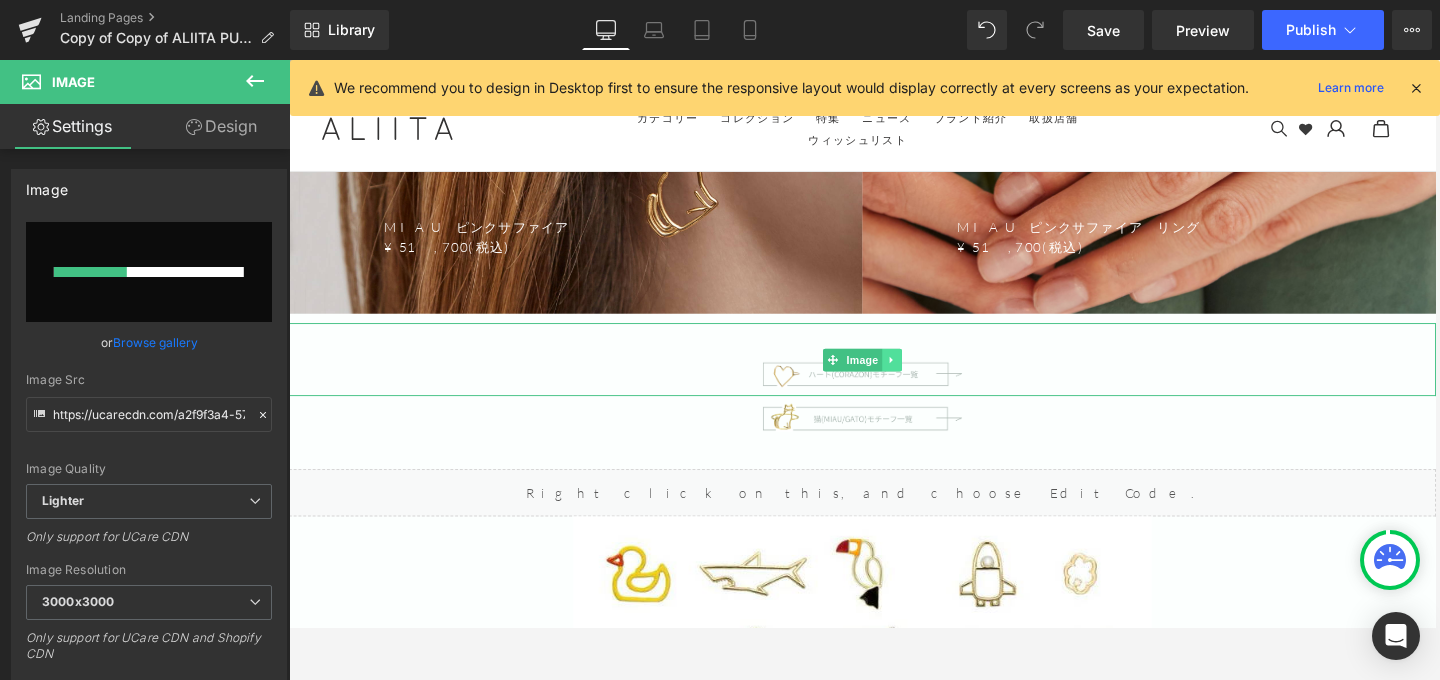 type 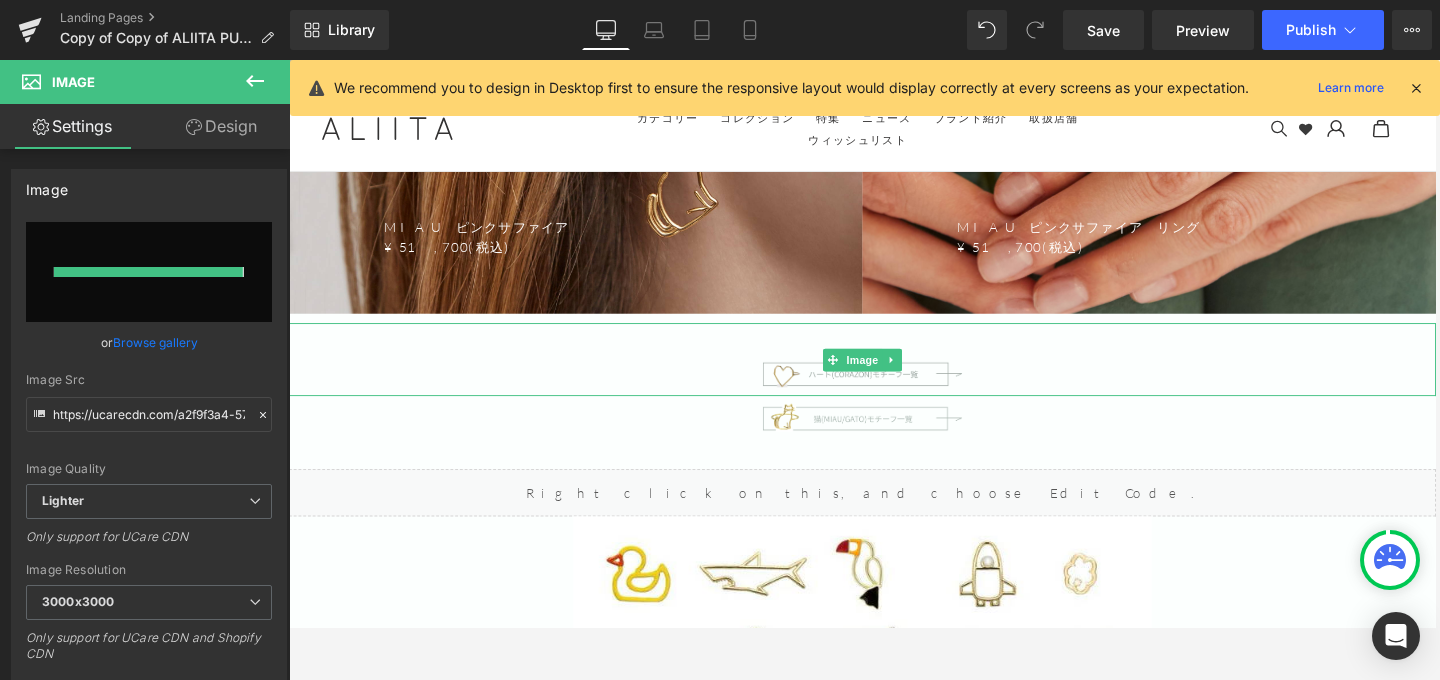 type on "https://ucarecdn.com/e009ec29-ece6-4bd0-afed-6b7f595ad427/-/format/auto/-/preview/3000x3000/-/quality/lighter/button-miau.png" 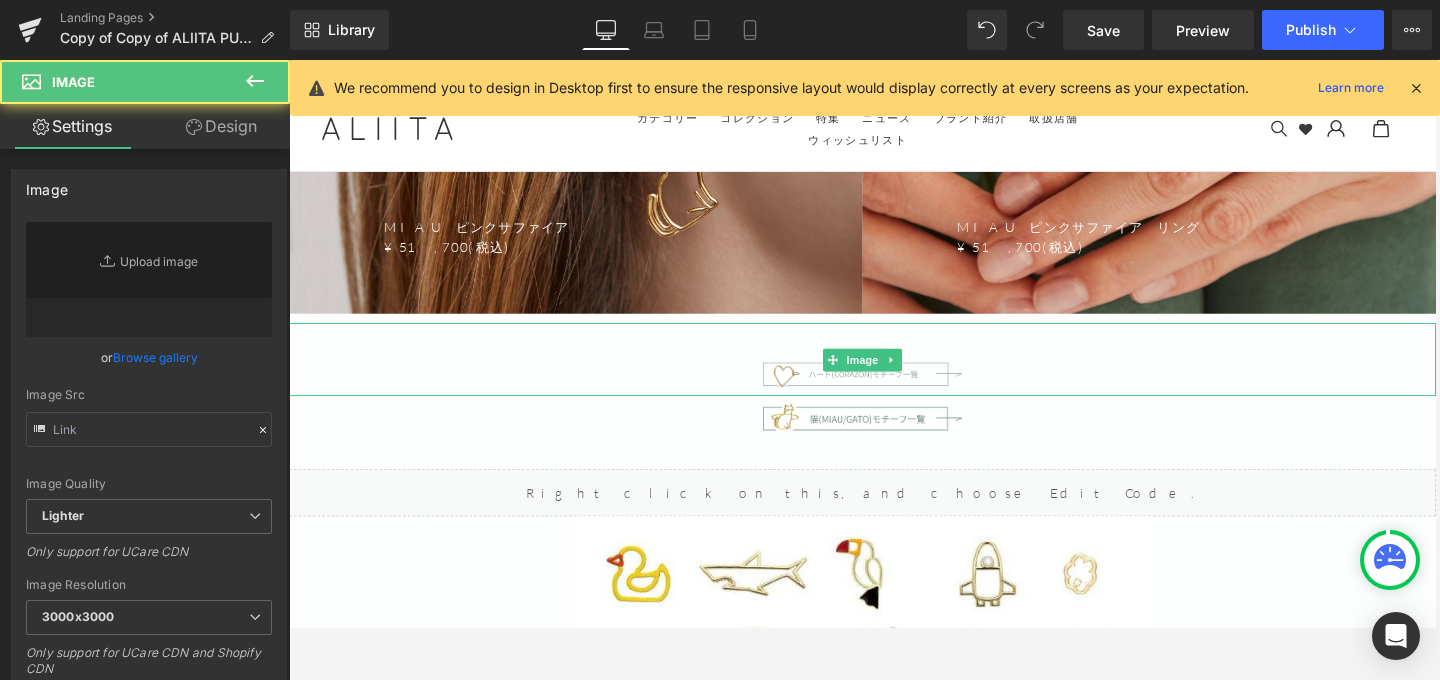 type on "https://ucarecdn.com/c723d09b-c2eb-49c1-b7dd-88b1f45b58c1/-/format/auto/-/preview/3000x3000/-/quality/lighter/button-heart.png" 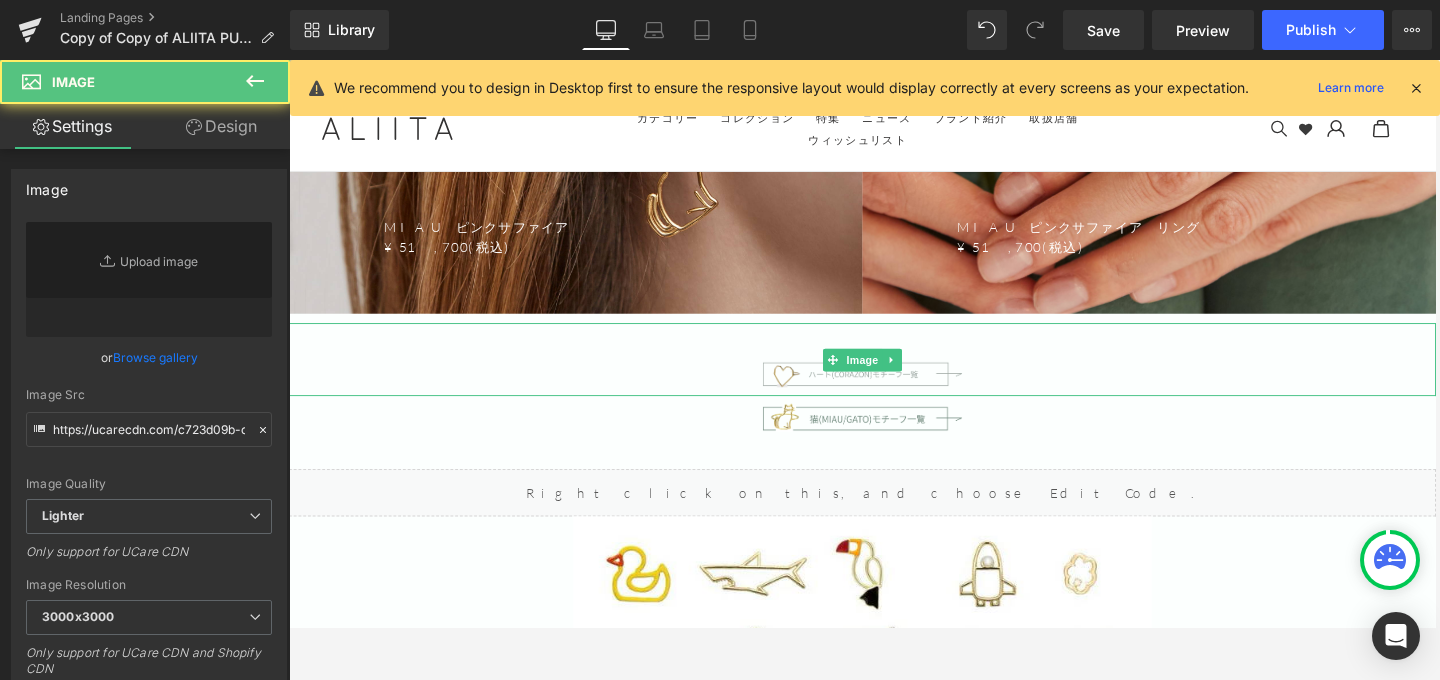 click at bounding box center (894, 376) 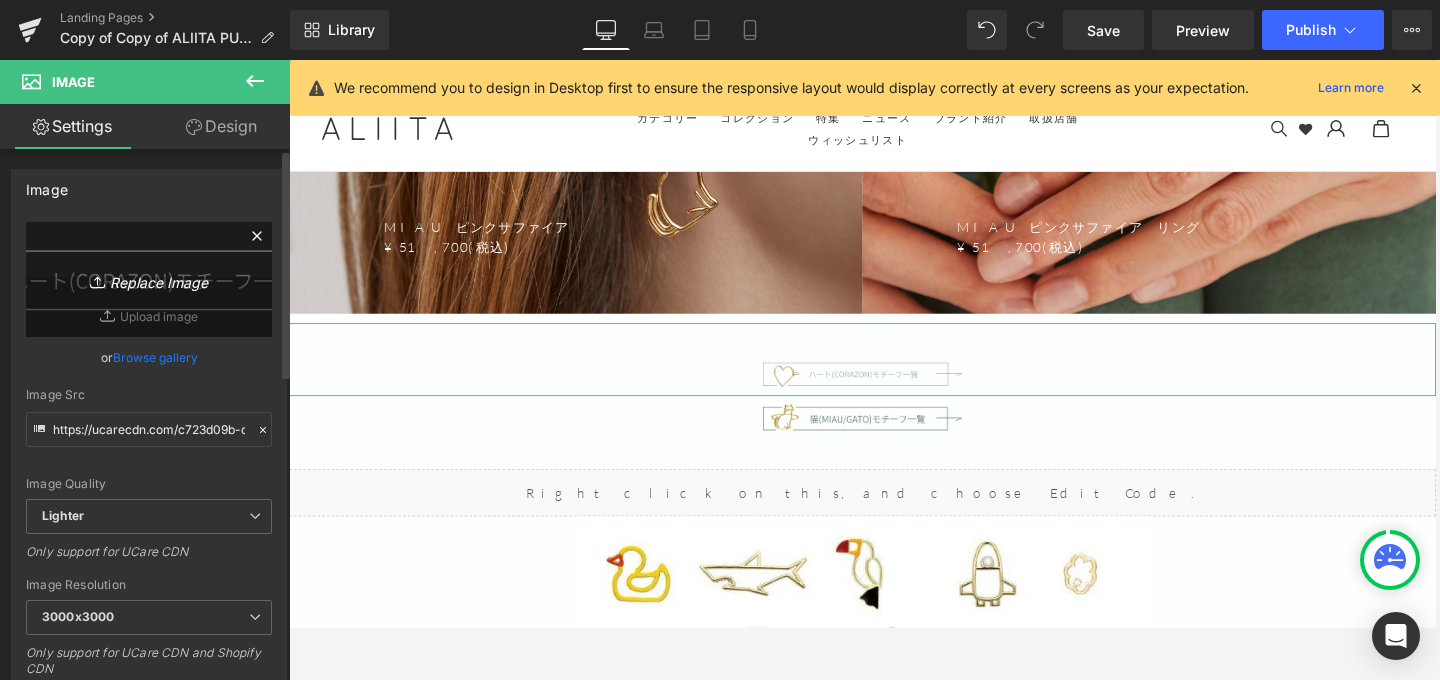 click on "Replace Image" at bounding box center [149, 279] 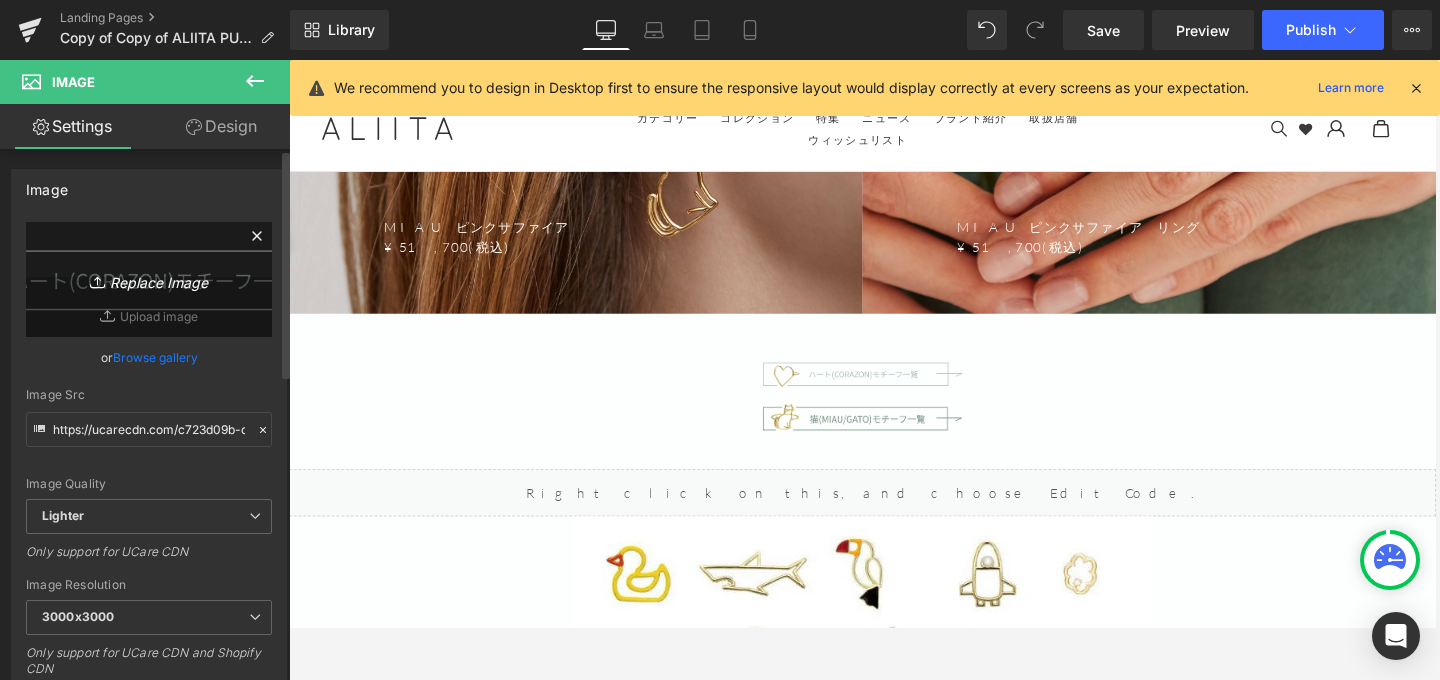 type on "C:\fakepath\button-heart.png" 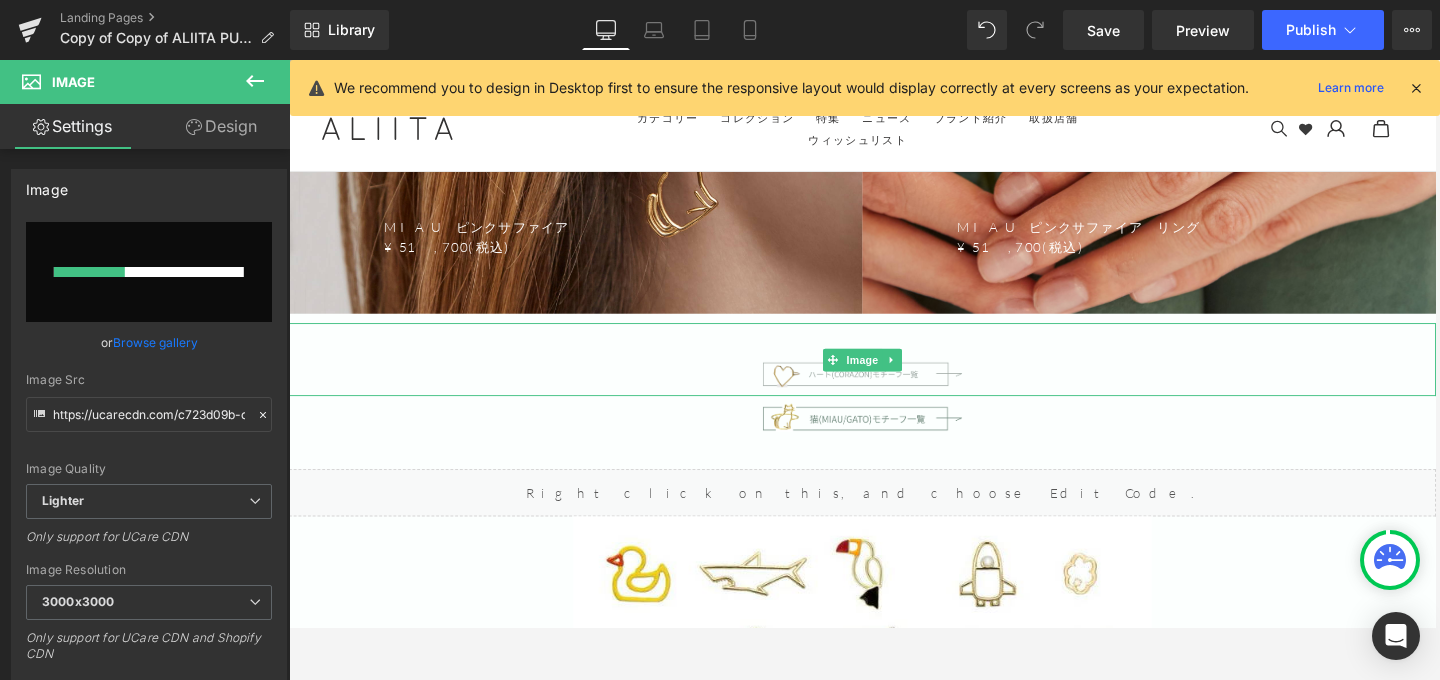 type 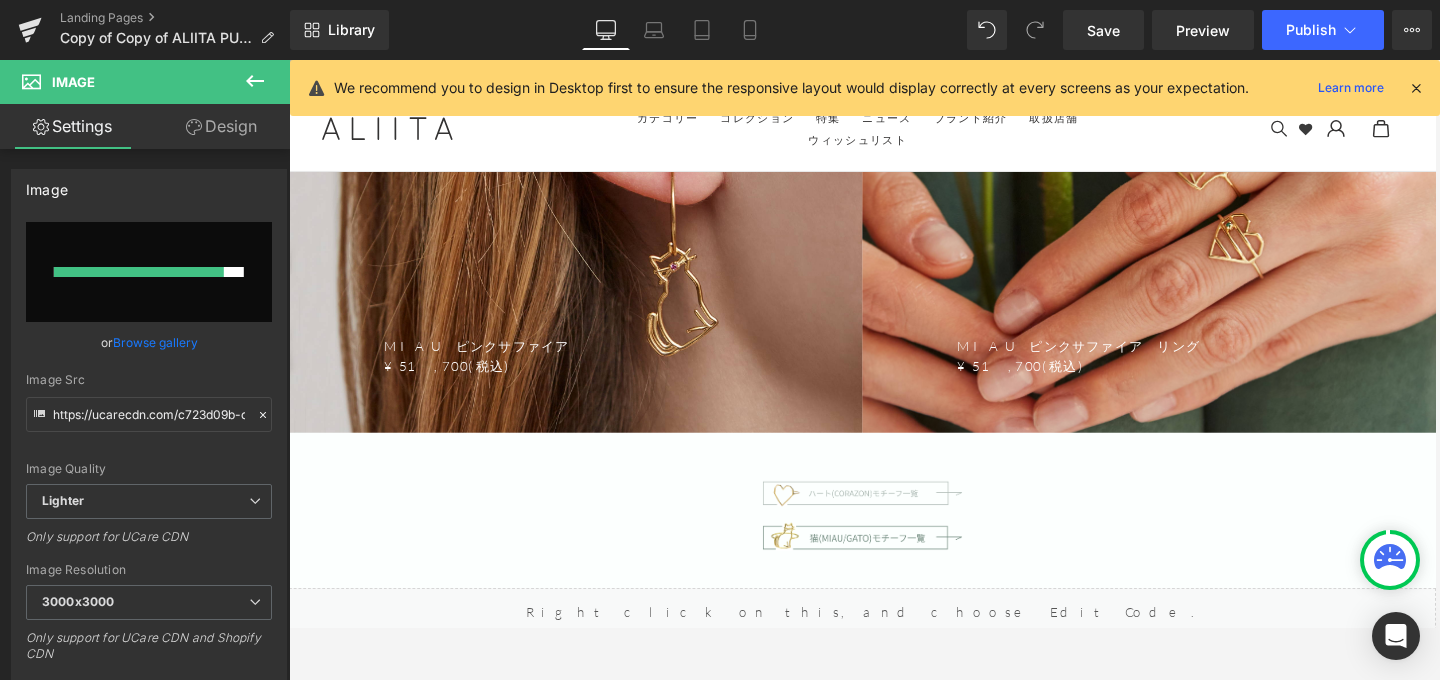 scroll, scrollTop: 10172, scrollLeft: 0, axis: vertical 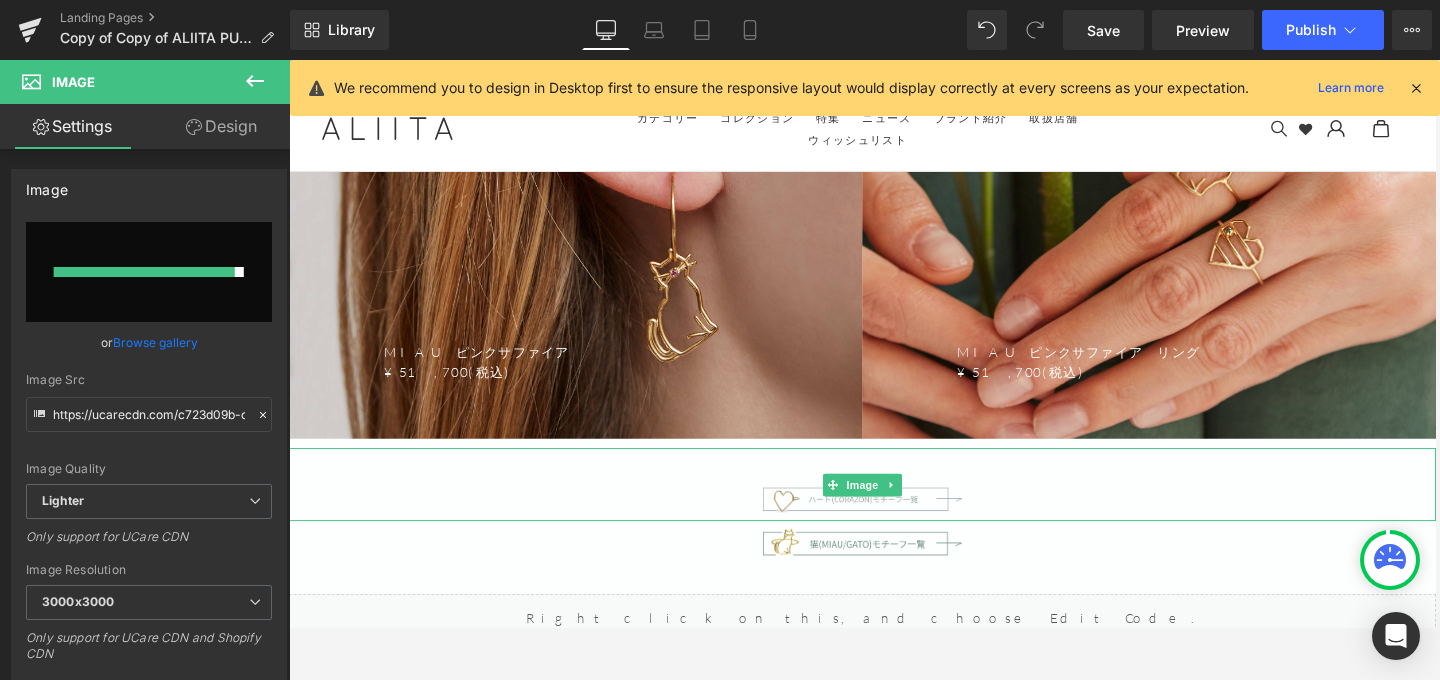 click at bounding box center (894, 507) 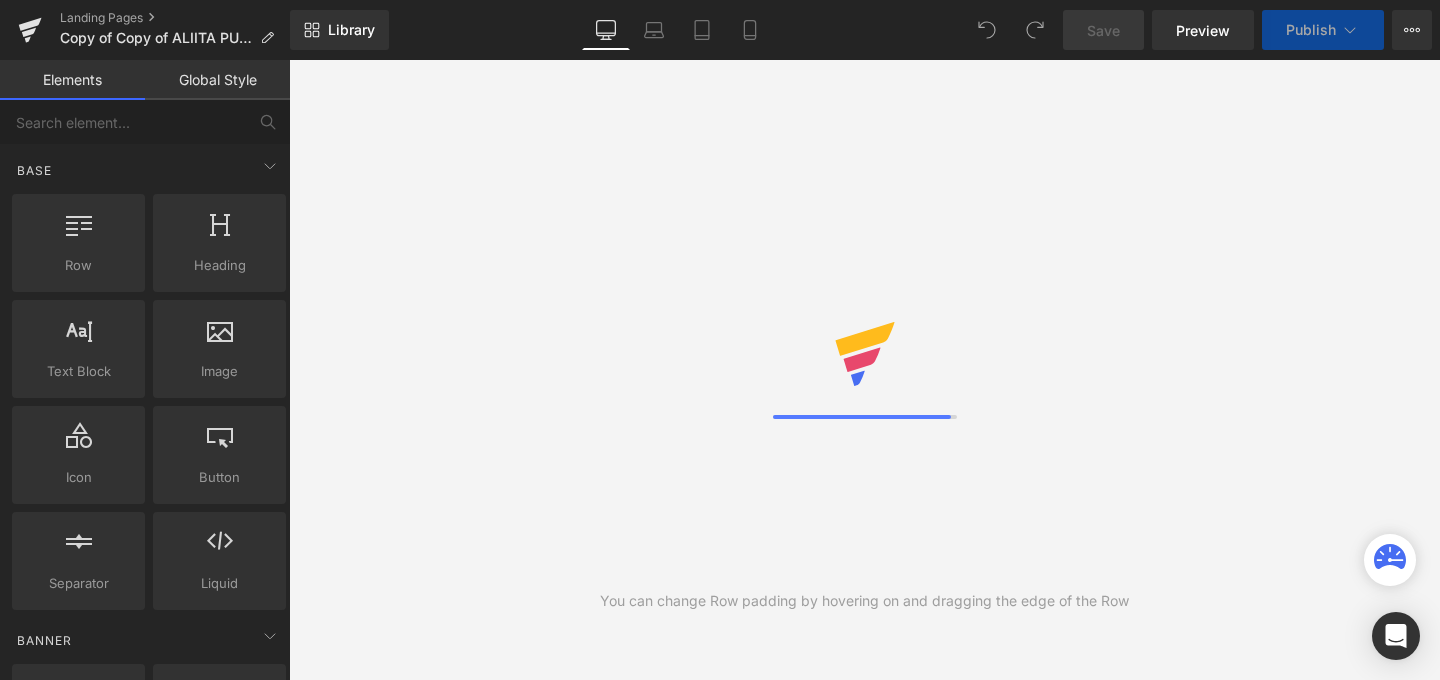 scroll, scrollTop: 0, scrollLeft: 0, axis: both 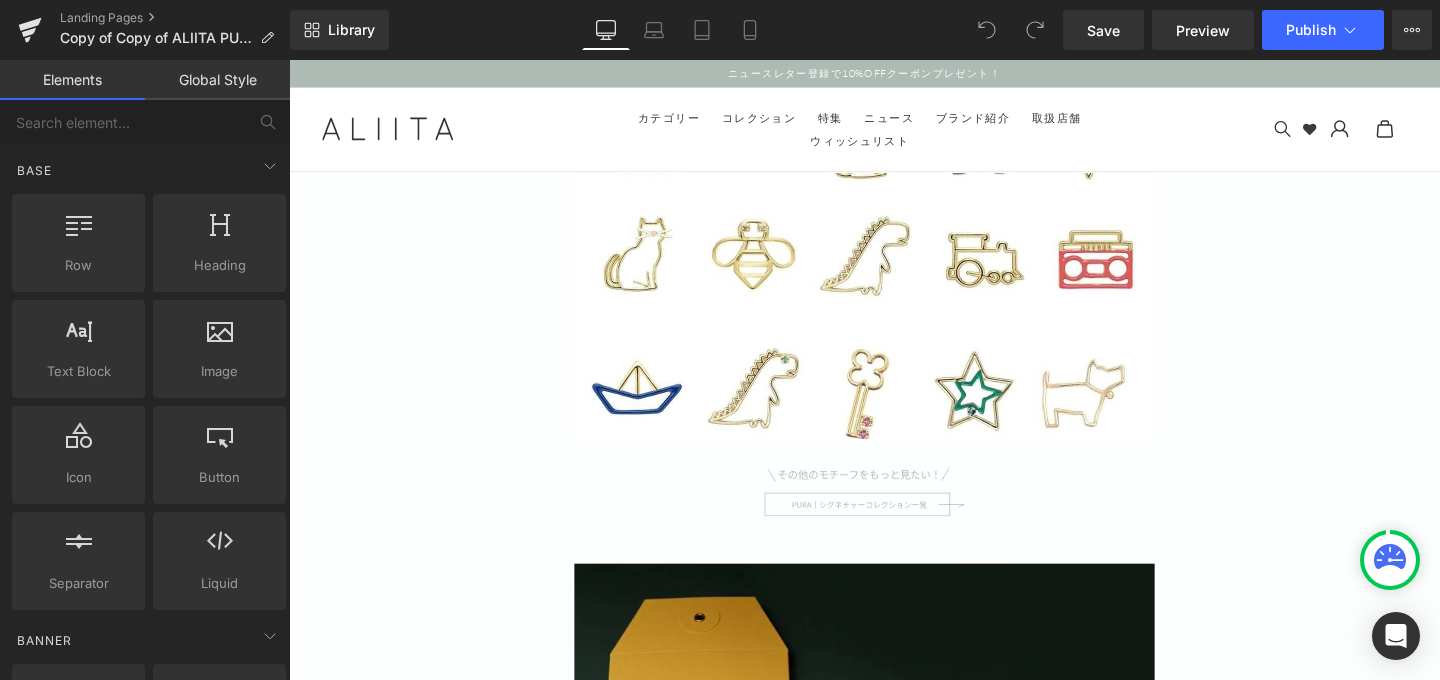click on "Image" at bounding box center [894, 524] 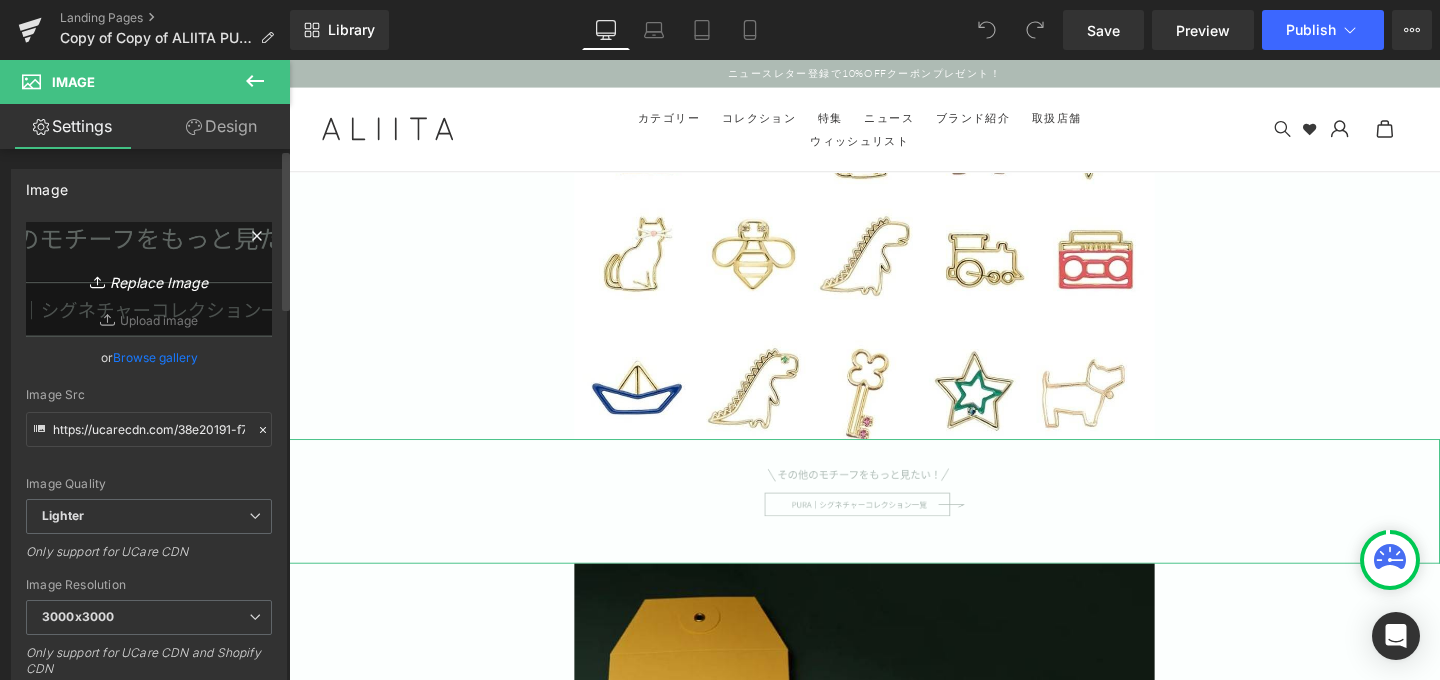 click on "Replace Image" at bounding box center (149, 279) 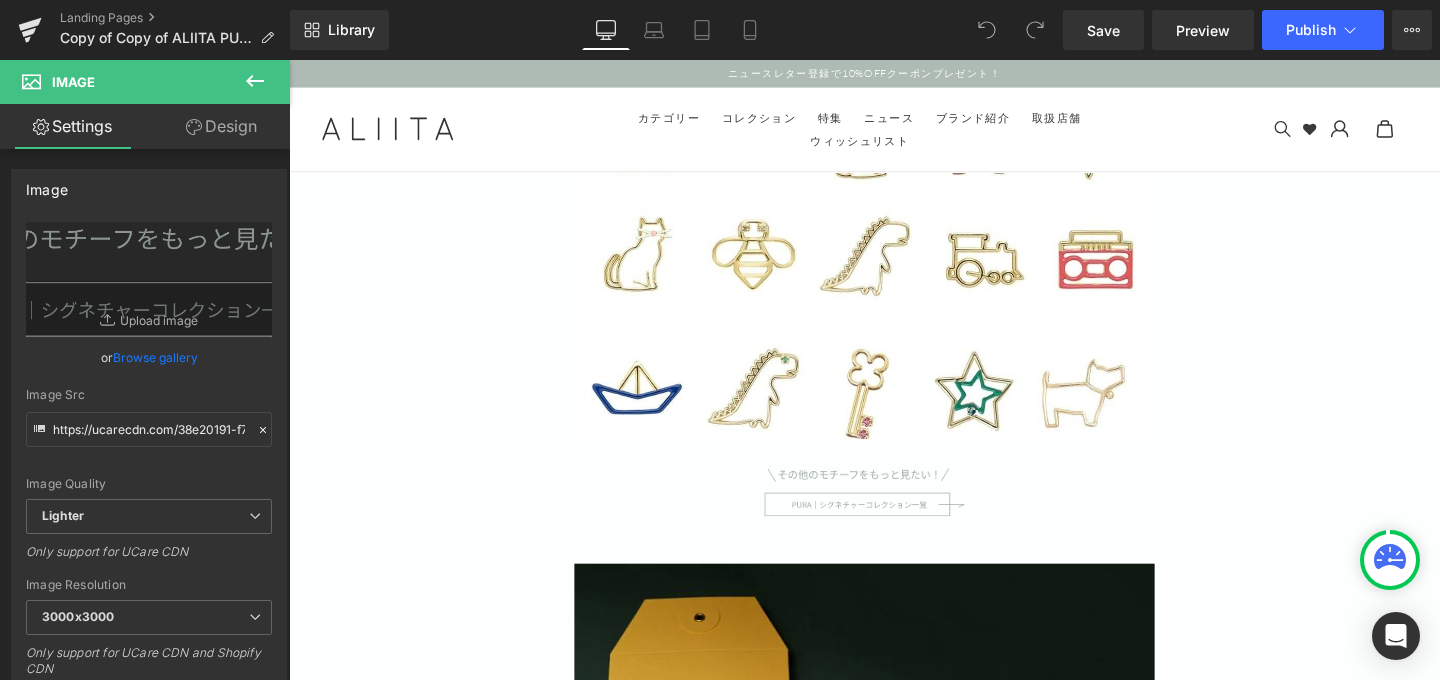 type on "C:\fakepath\button-pura.png" 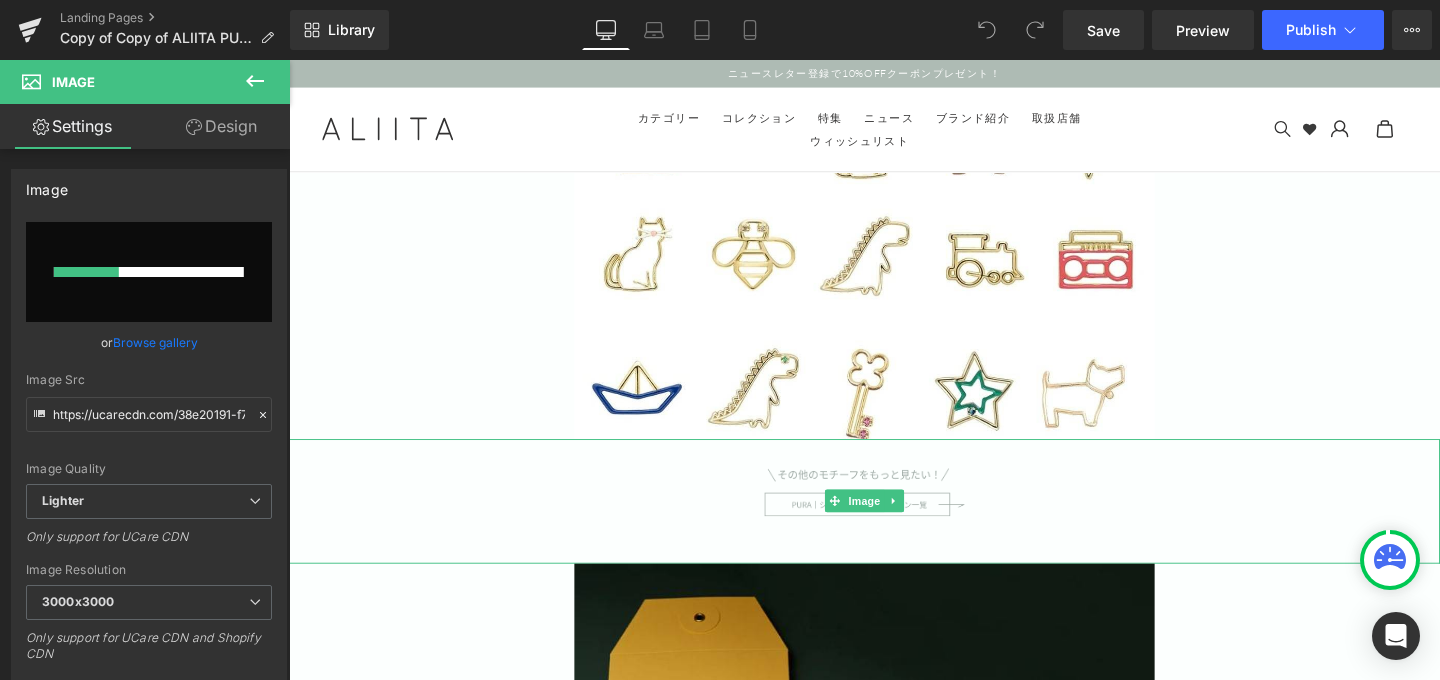 type 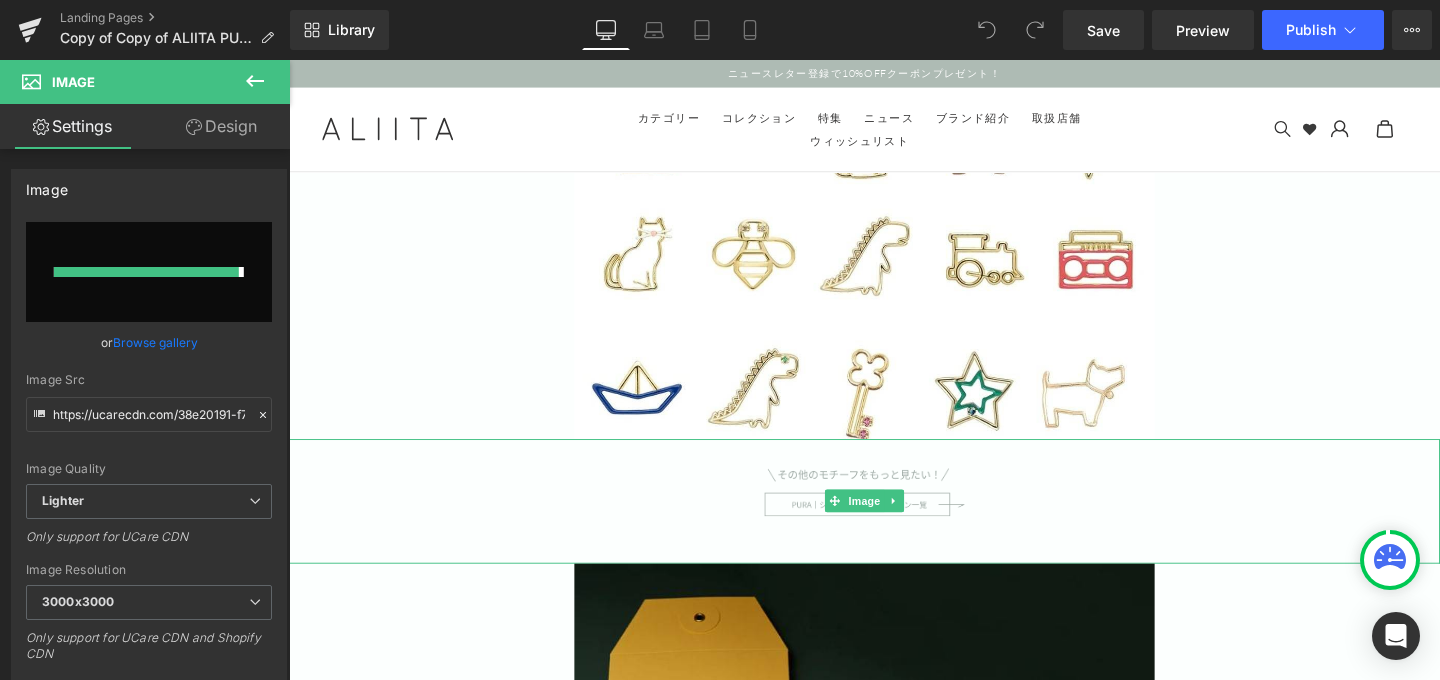 type on "https://ucarecdn.com/c93ba784-ba66-4588-ac16-d89ef2c27adf/-/format/auto/-/preview/3000x3000/-/quality/lighter/button-pura.png" 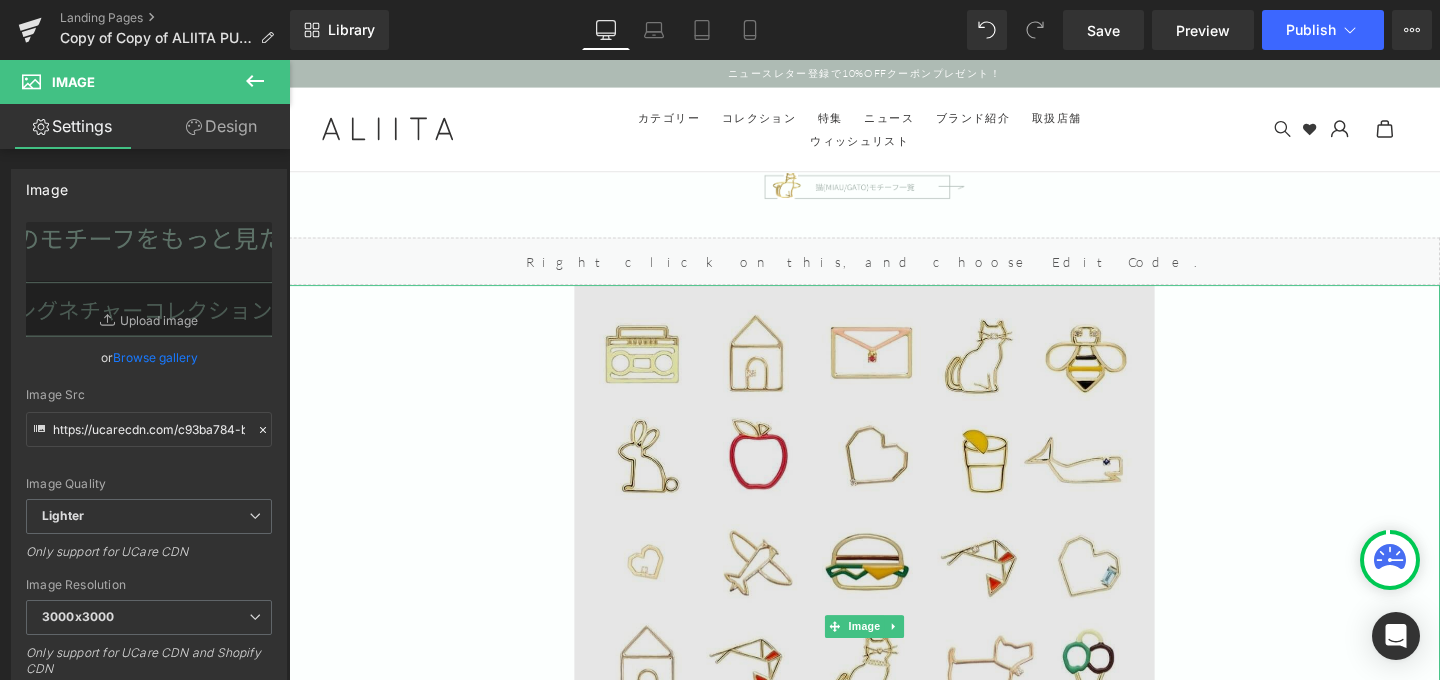 scroll, scrollTop: 10251, scrollLeft: 0, axis: vertical 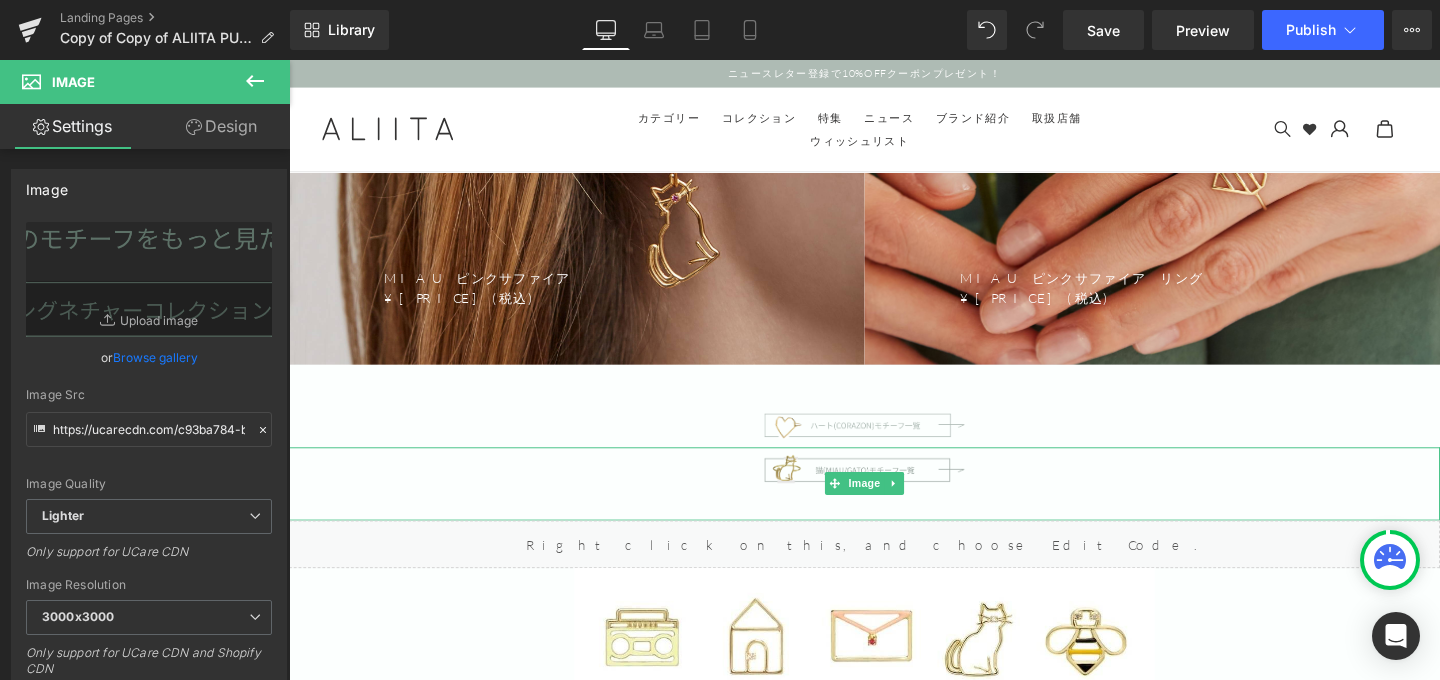 click at bounding box center [894, 505] 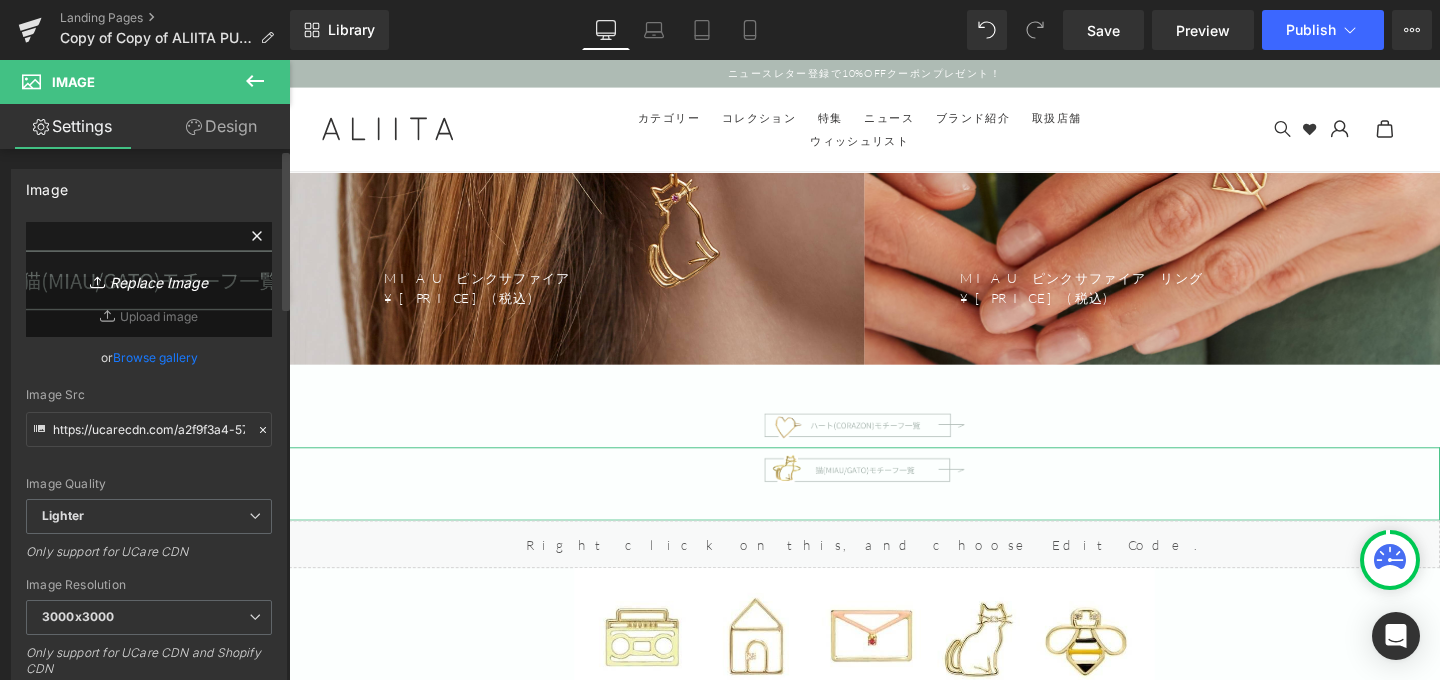click on "Replace Image" at bounding box center [149, 279] 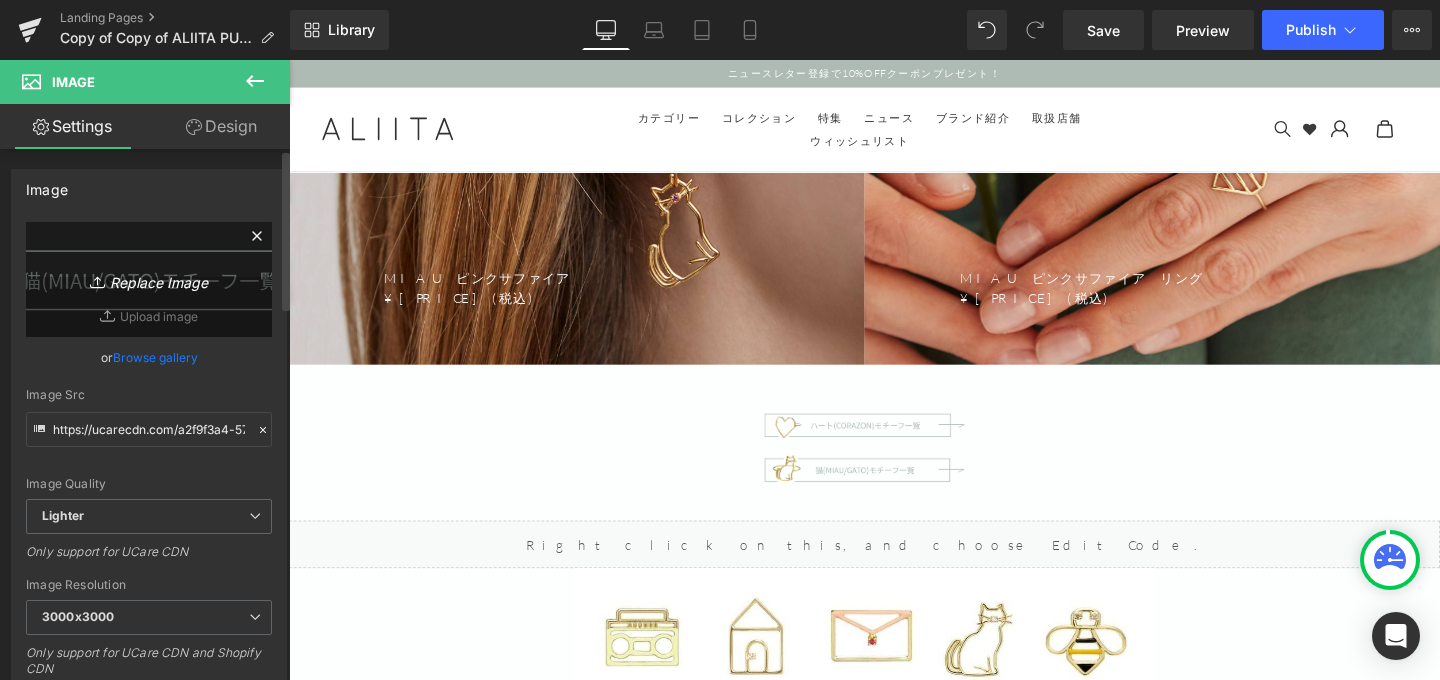 type on "C:\fakepath\button-miau.png" 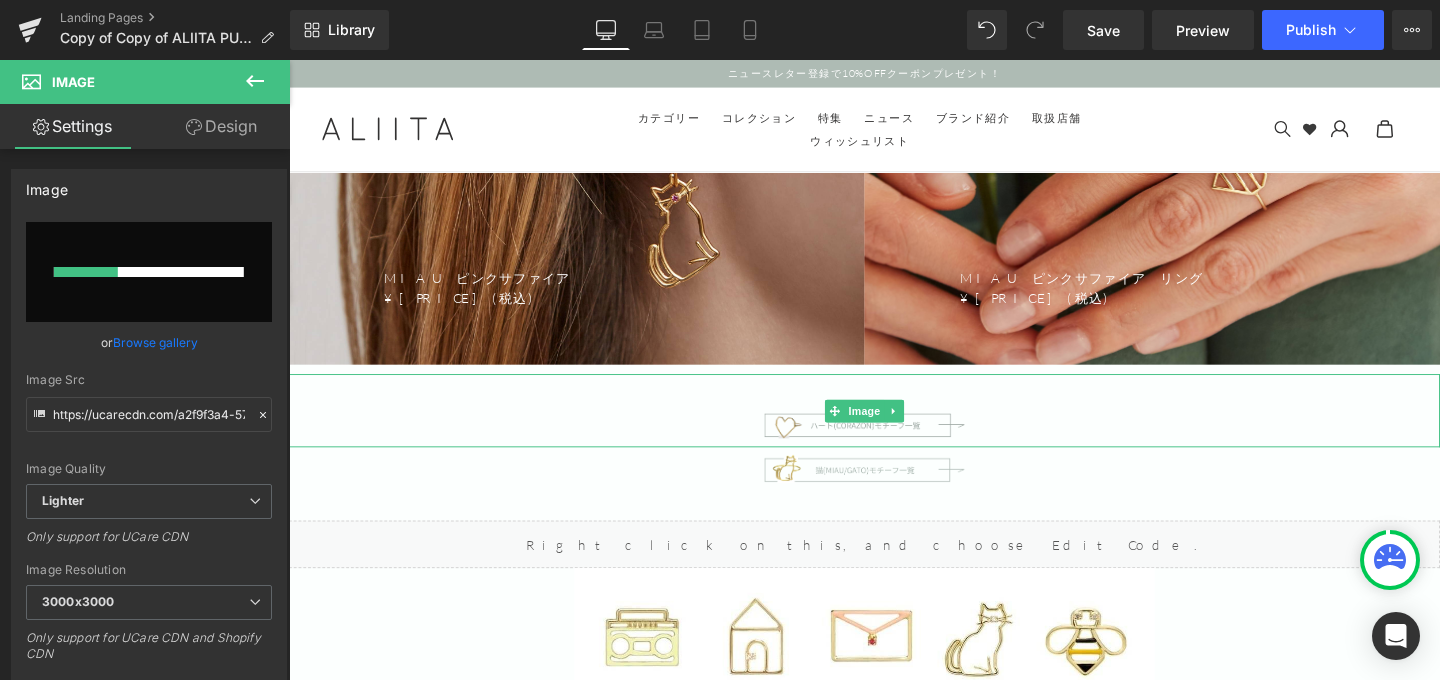 type 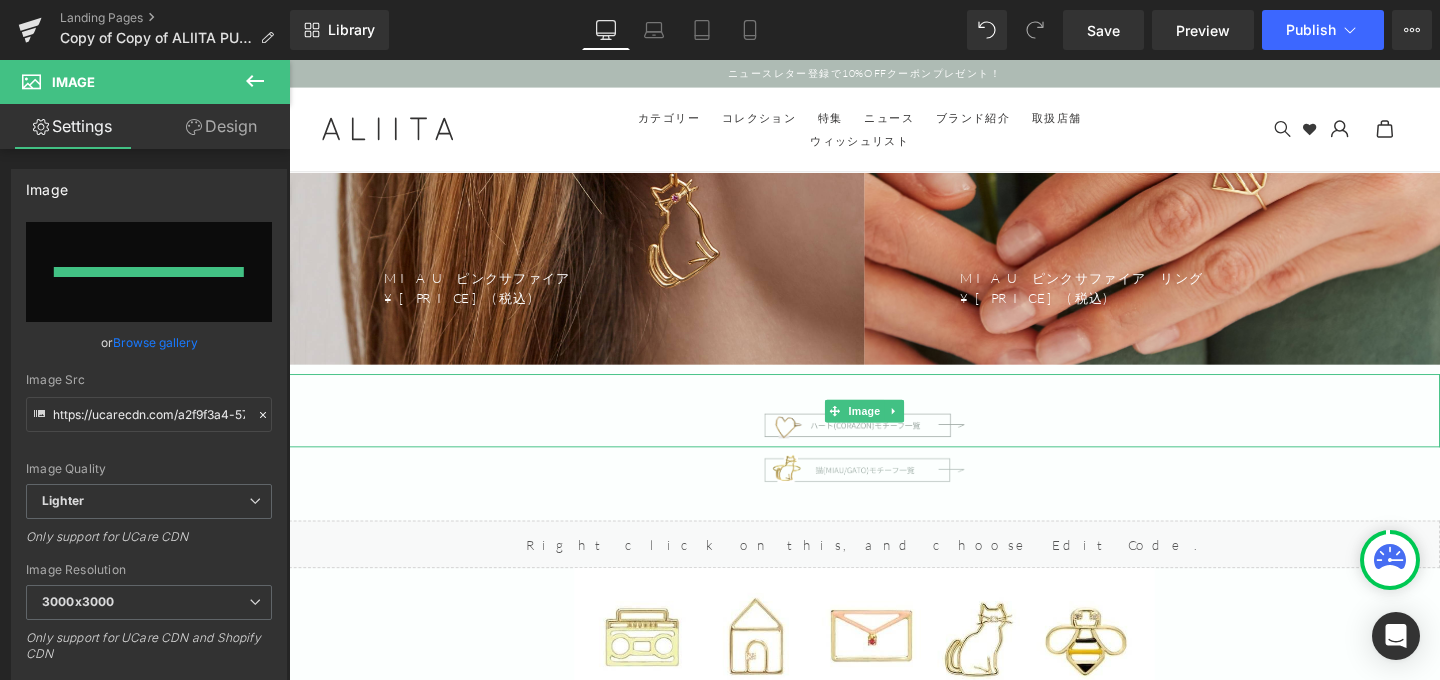 type on "https://ucarecdn.com/a0da294b-9211-4c36-9b6e-4934ccb7615c/-/format/auto/-/preview/3000x3000/-/quality/lighter/button-miau.png" 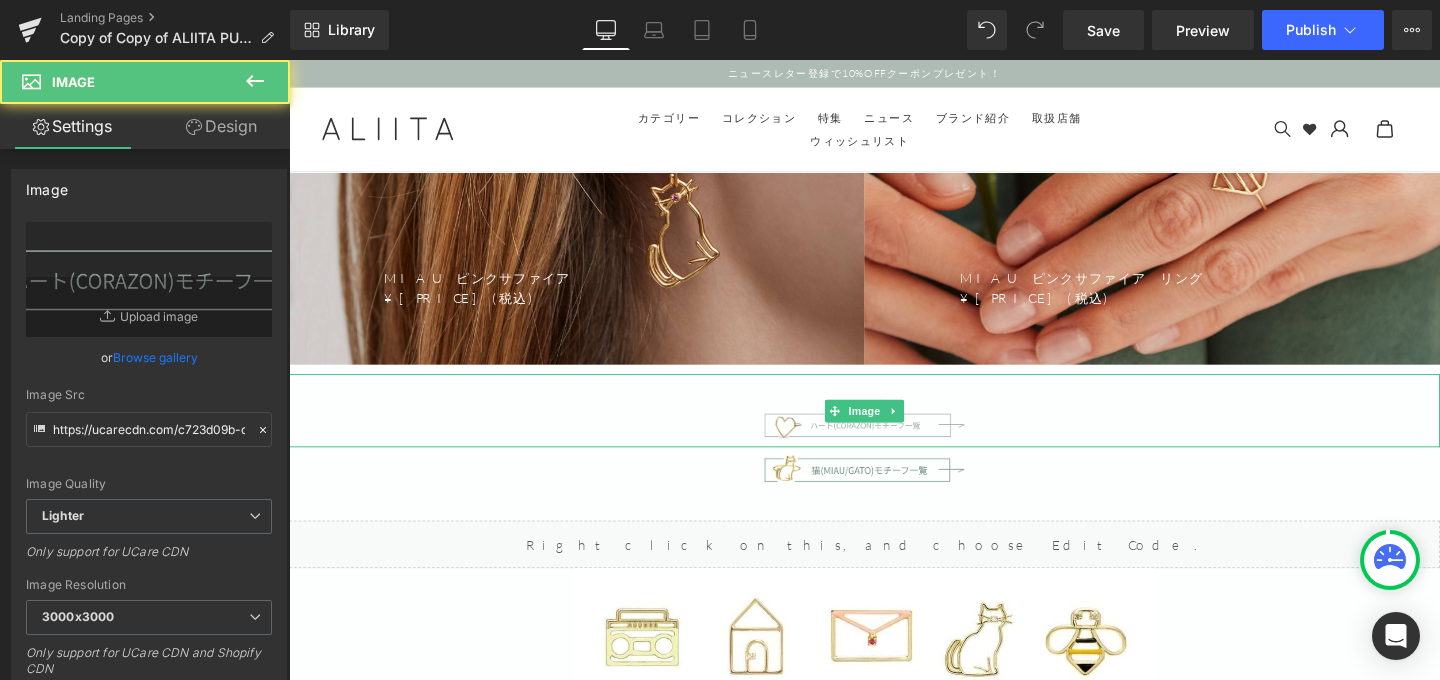 click at bounding box center (894, 428) 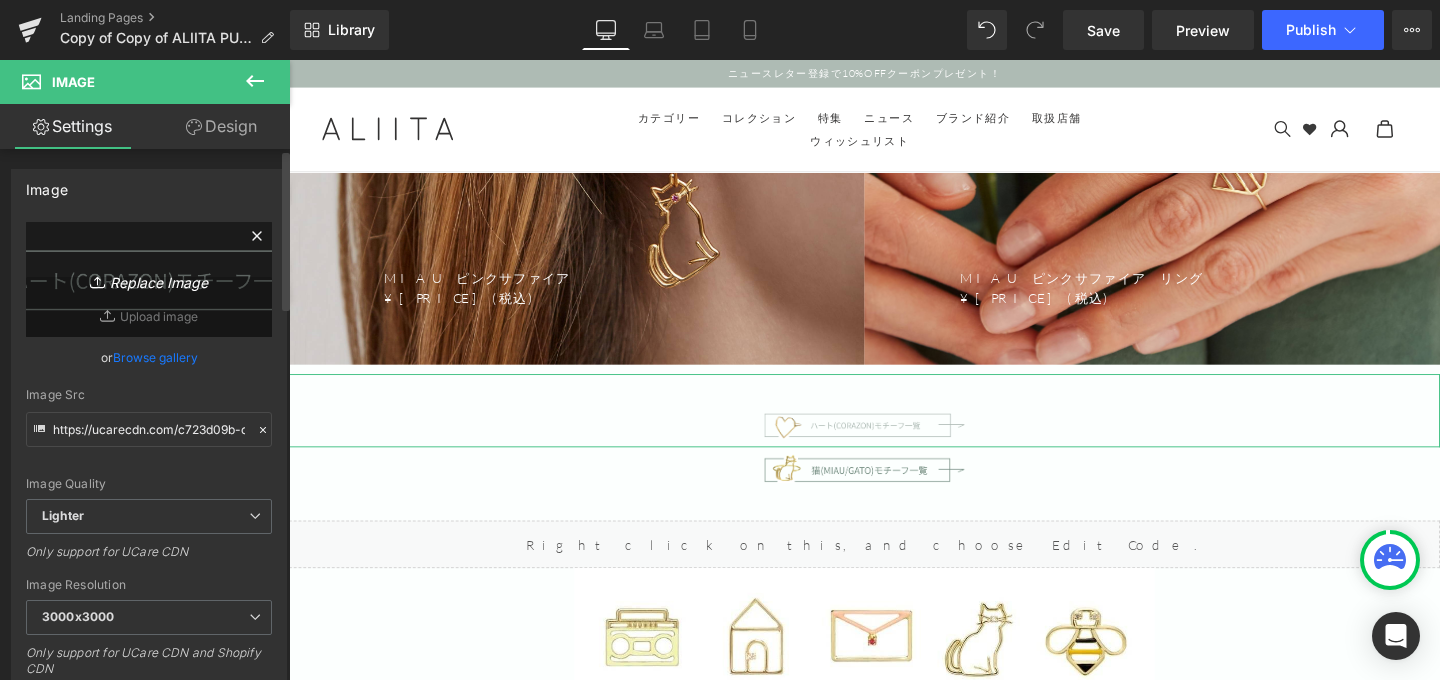 click on "Replace Image" at bounding box center [149, 279] 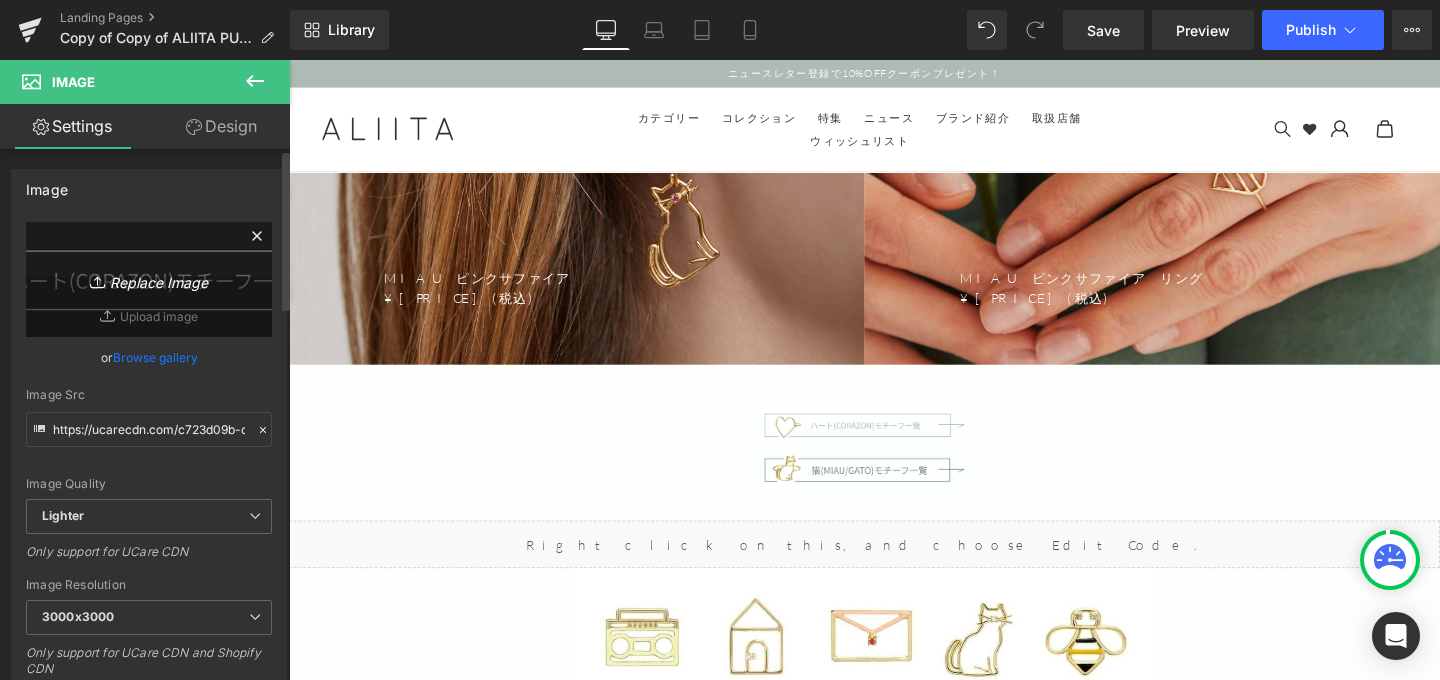 type on "C:\fakepath\button-heart.png" 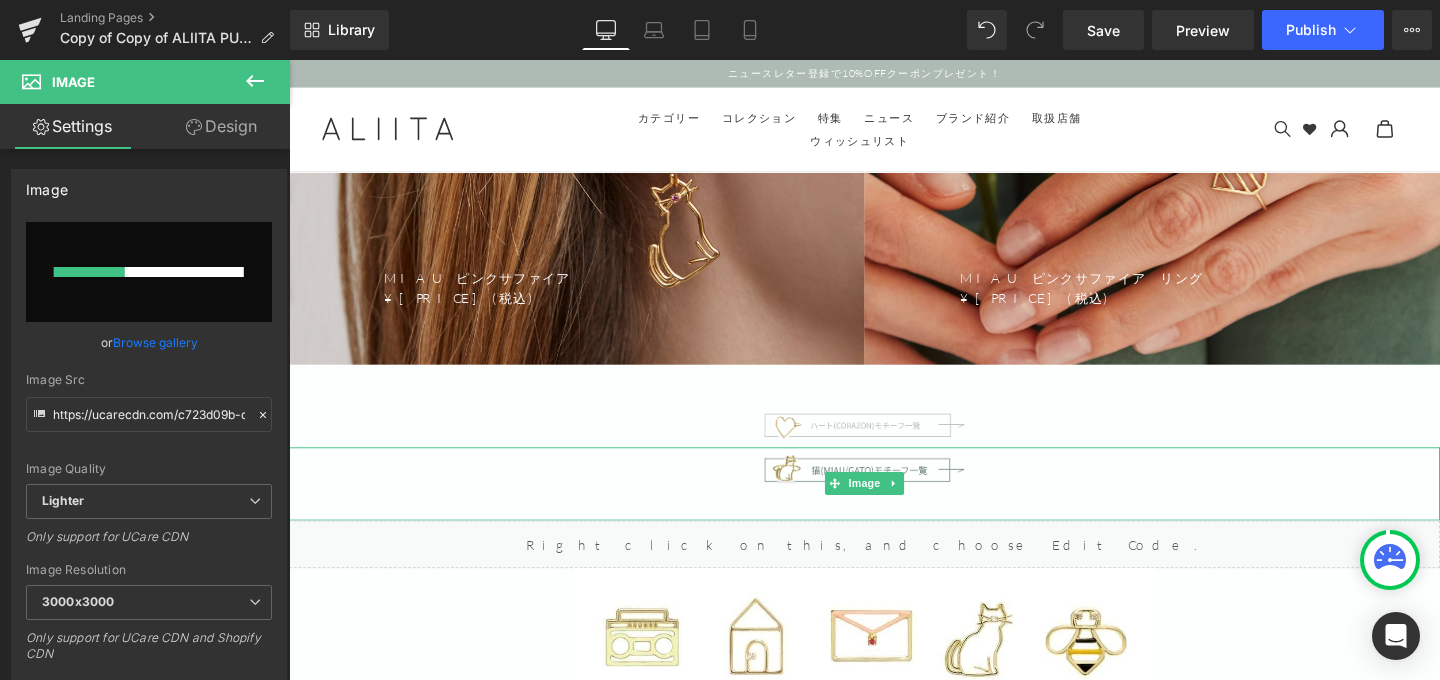 type 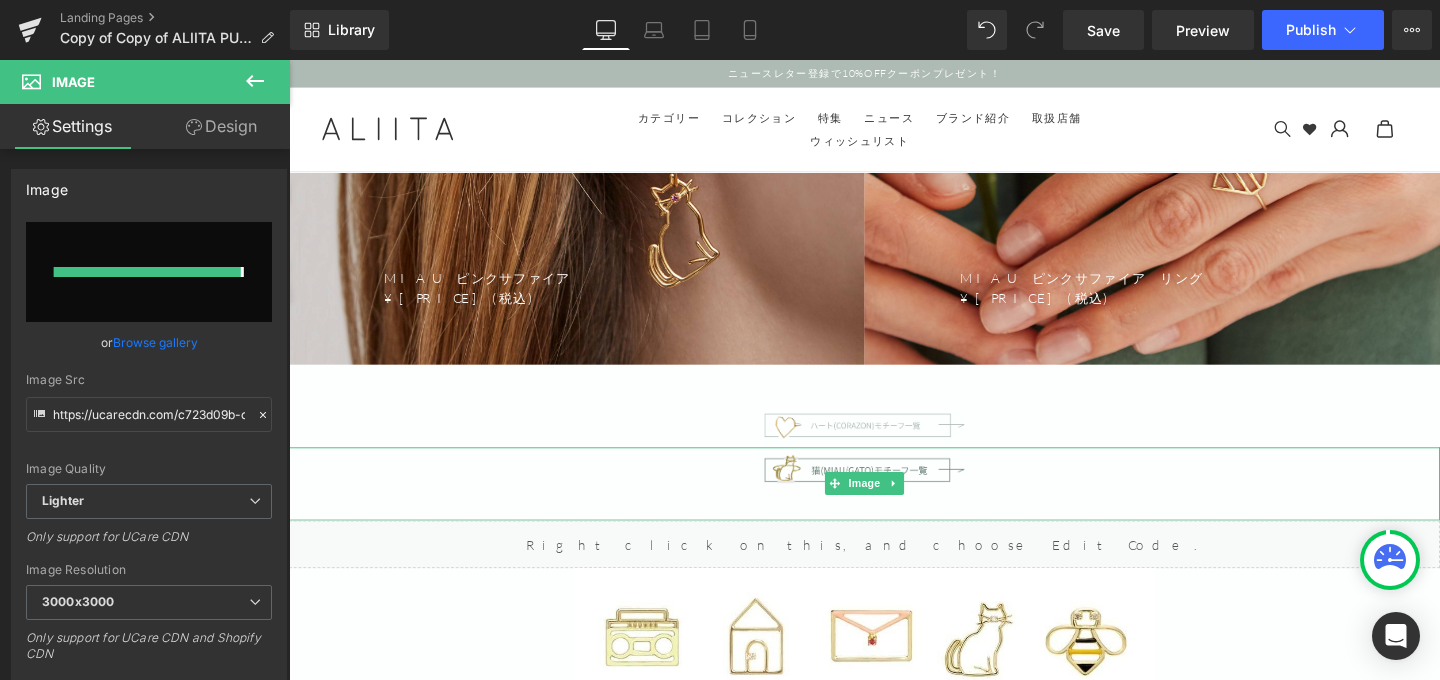 type on "https://ucarecdn.com/8b15bb96-8949-4986-b9e7-ce2237e72d49/-/format/auto/-/preview/3000x3000/-/quality/lighter/button-heart.png" 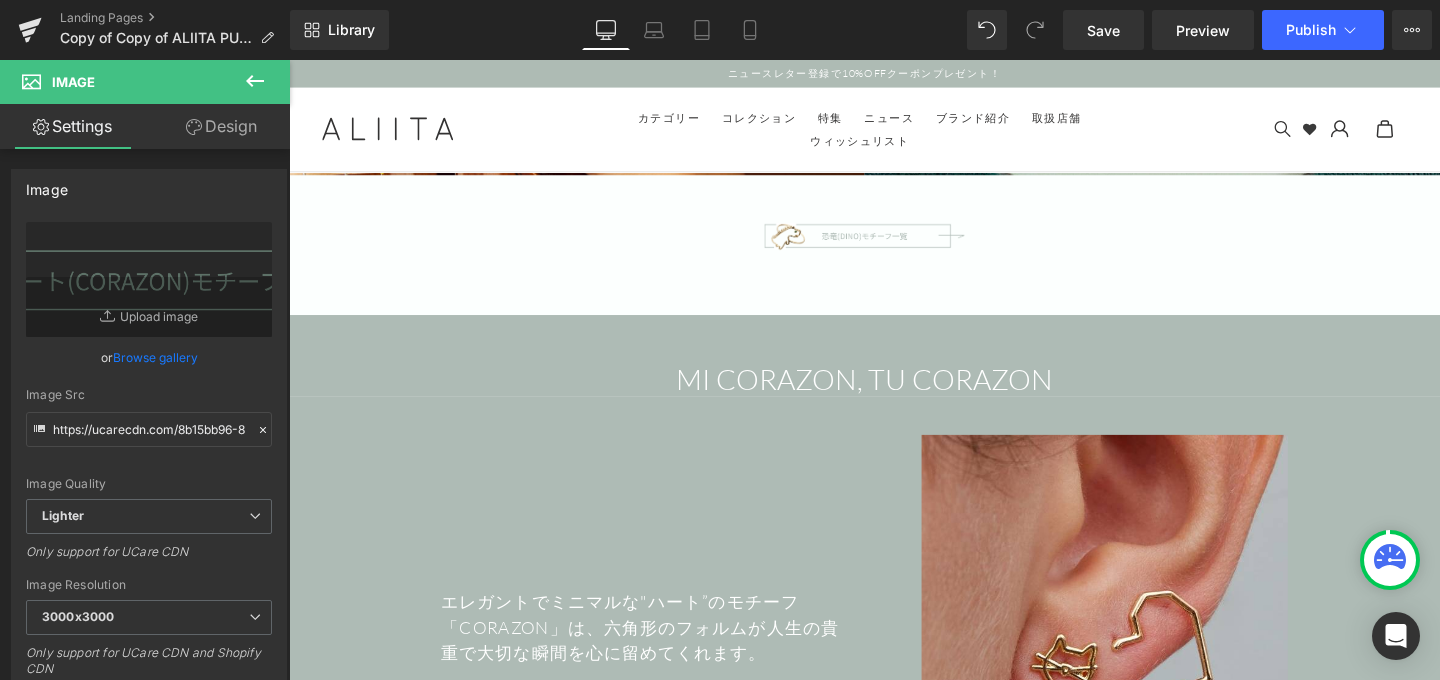 scroll, scrollTop: 7132, scrollLeft: 0, axis: vertical 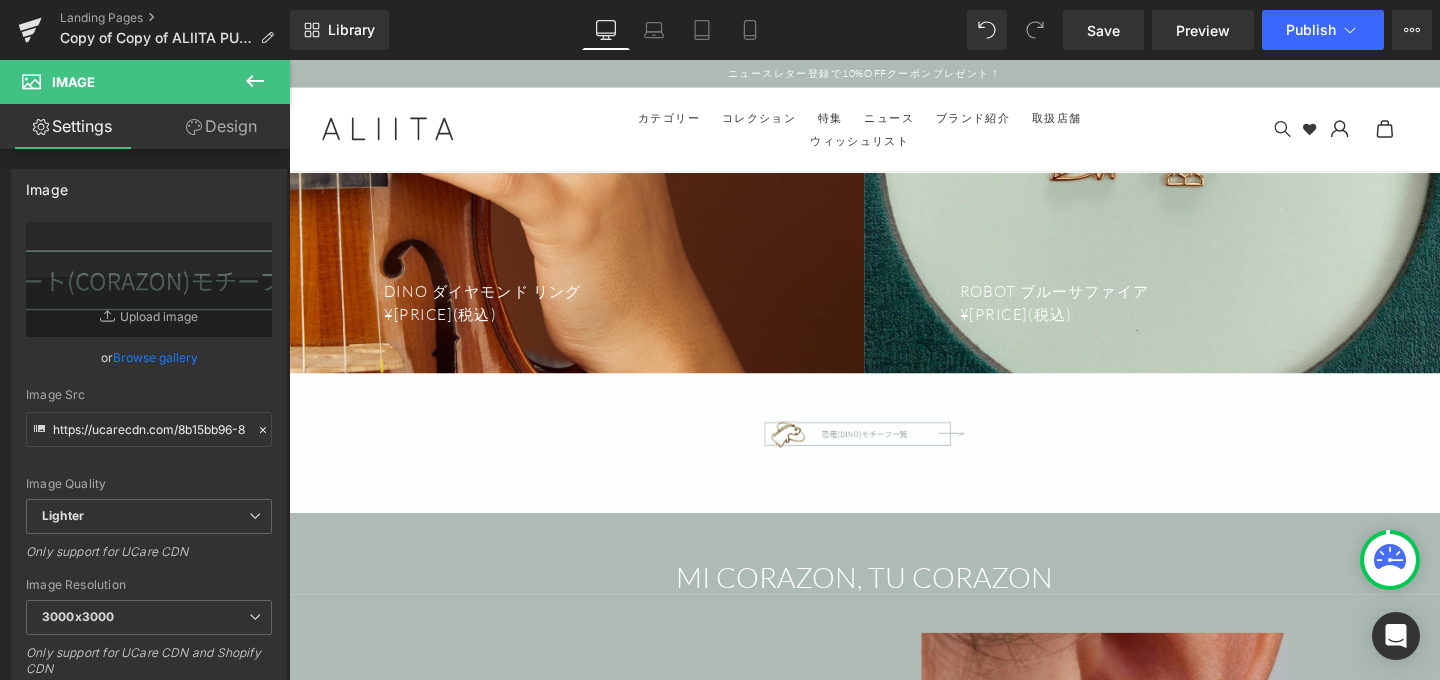 click on "Image" at bounding box center (894, 452) 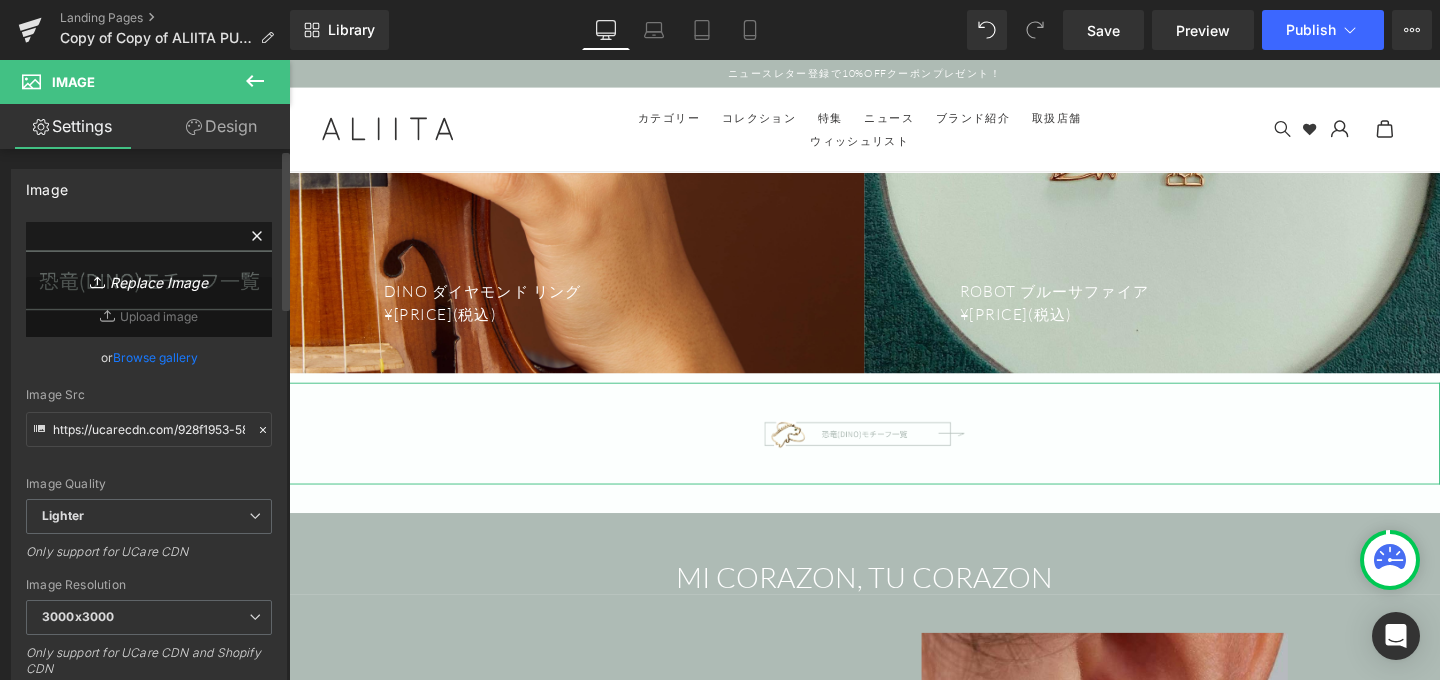 click on "Replace Image" at bounding box center (149, 279) 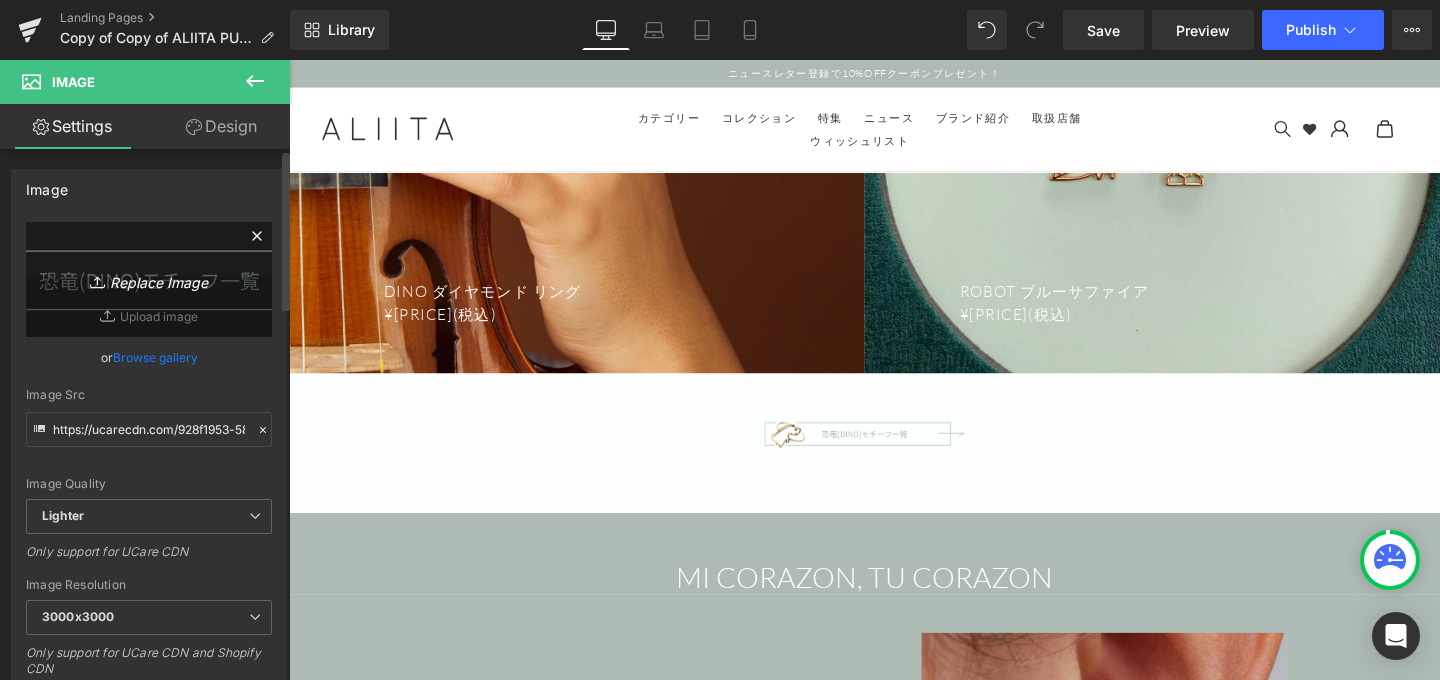 type on "C:\fakepath\button-dino.png" 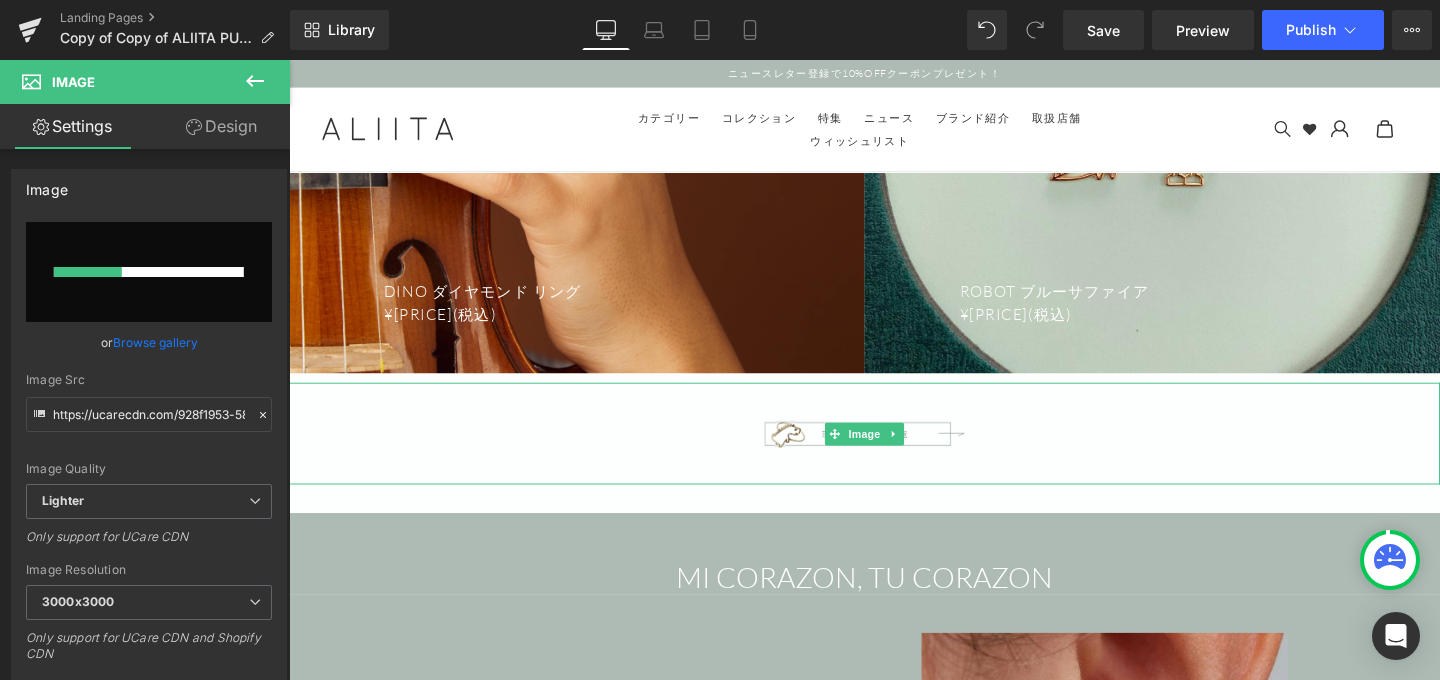 type 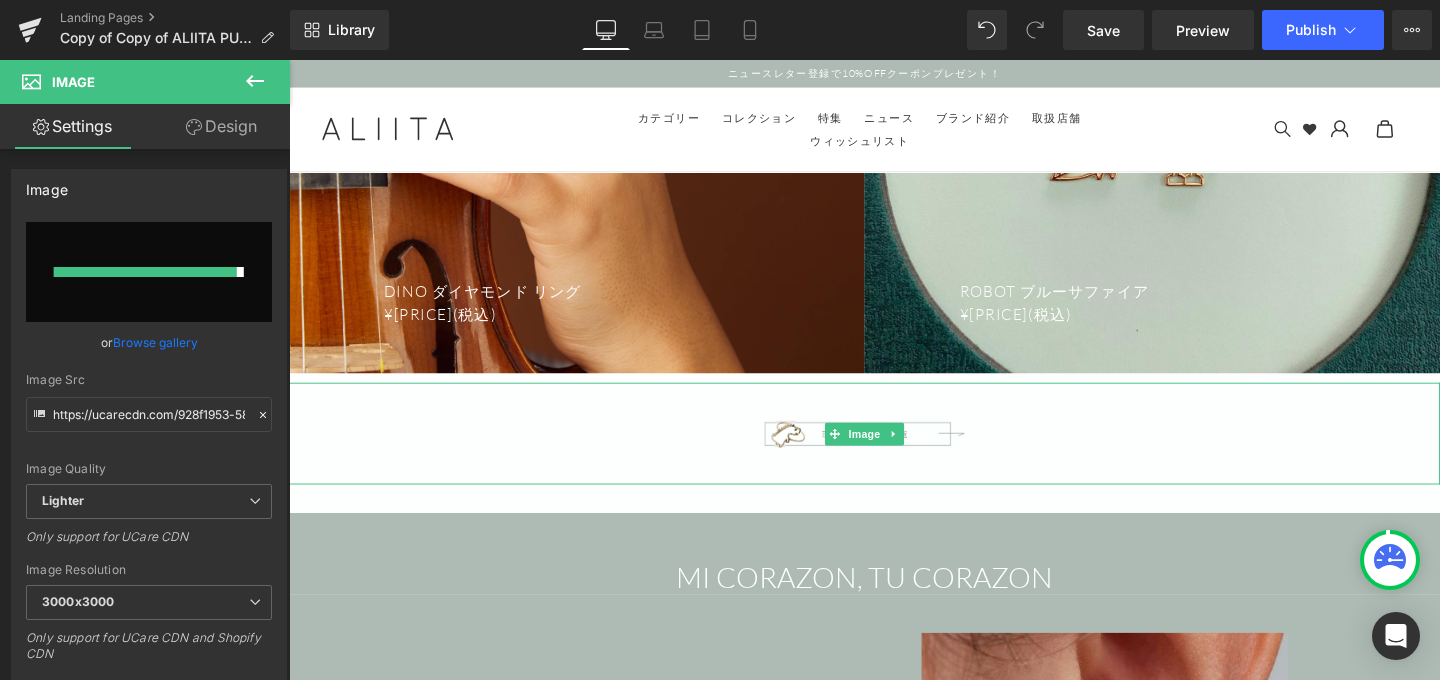 type on "https://ucarecdn.com/f3e24ff9-af74-4b83-85bd-8b35b9b41b8f/-/format/auto/-/preview/3000x3000/-/quality/lighter/button-dino.png" 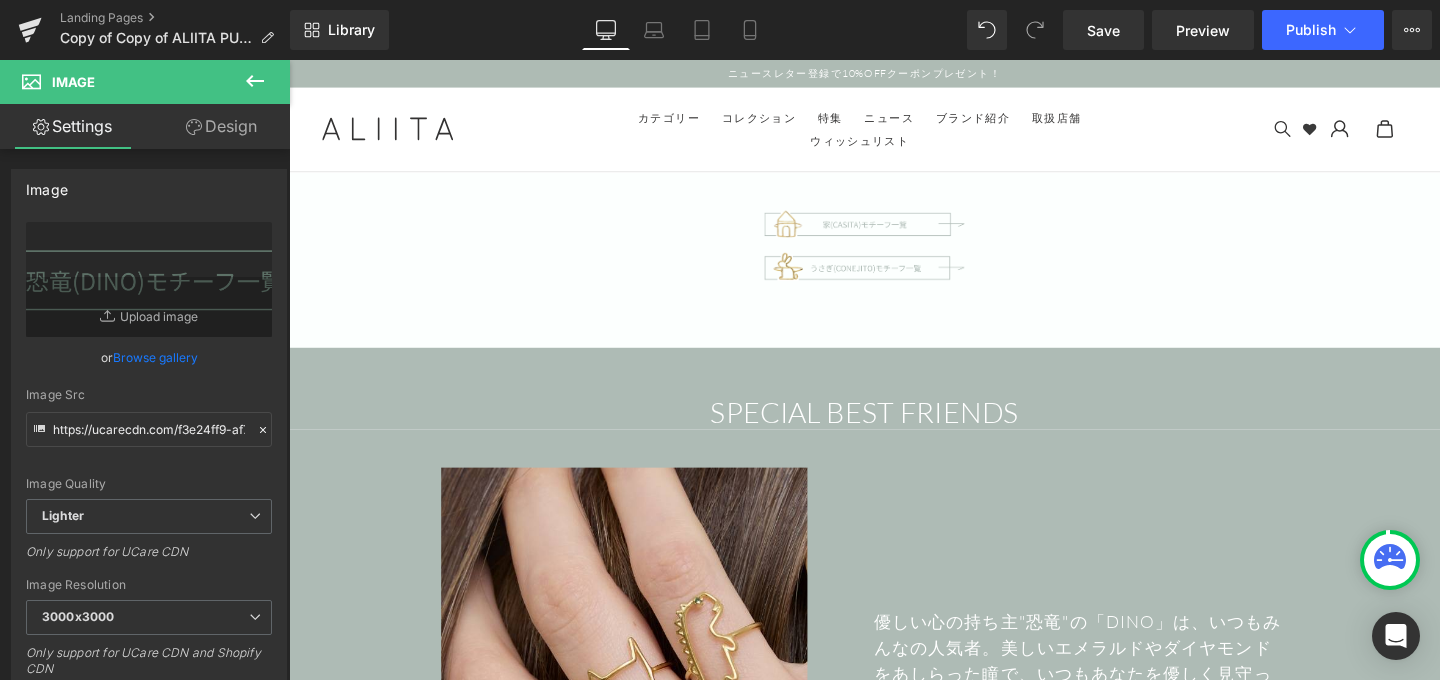 scroll, scrollTop: 4170, scrollLeft: 0, axis: vertical 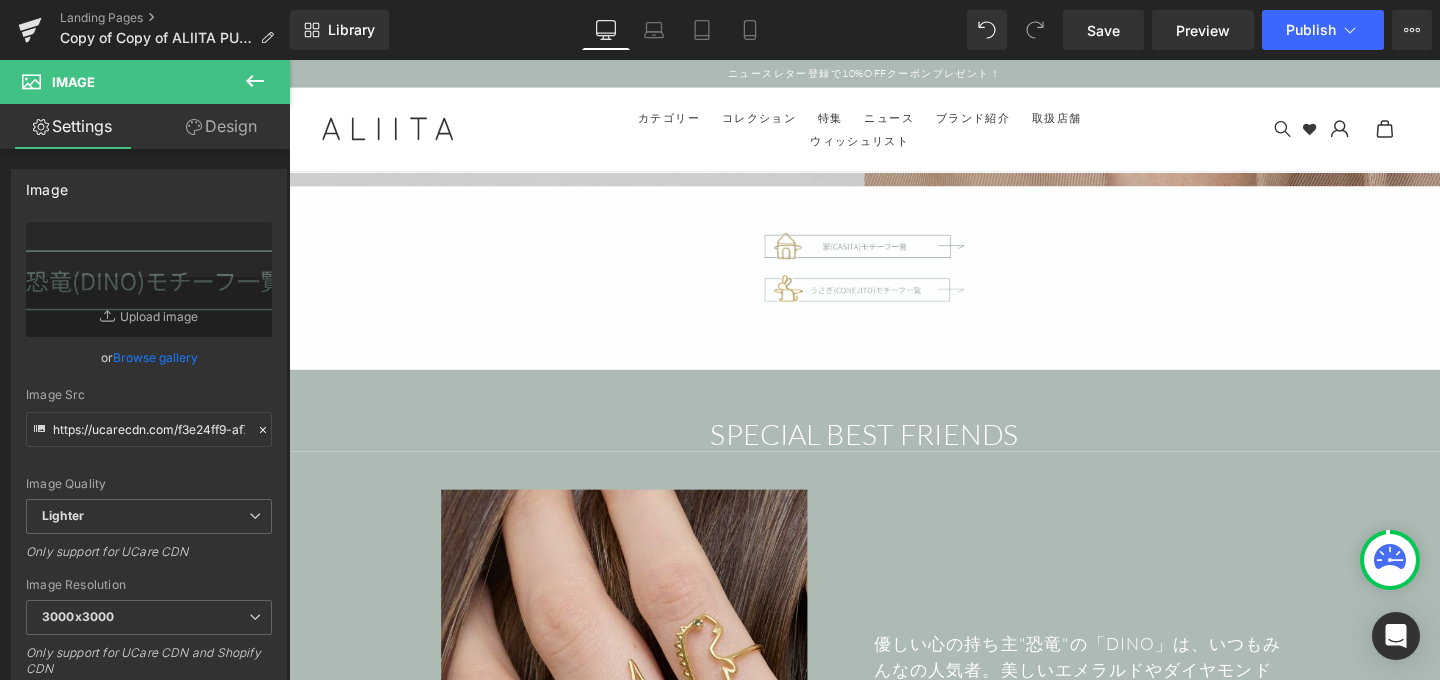click at bounding box center (894, 241) 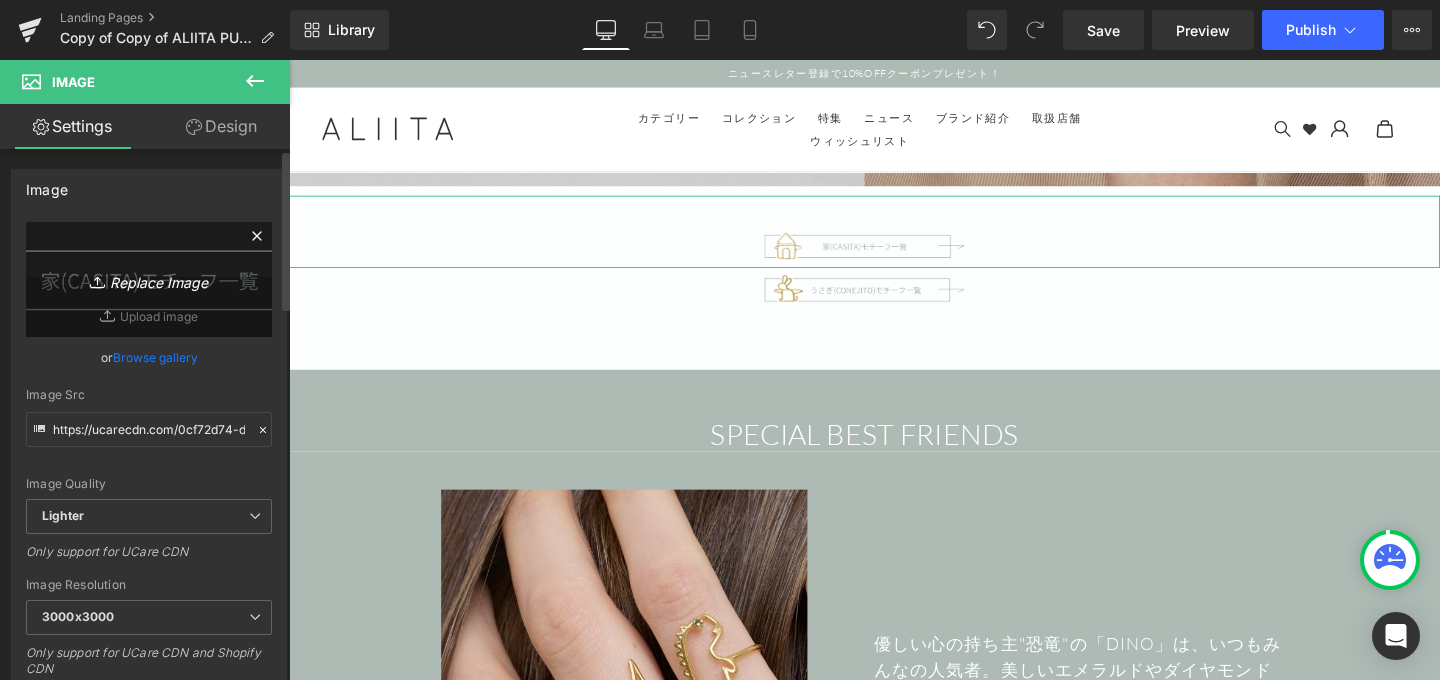 click on "Replace Image" at bounding box center (149, 279) 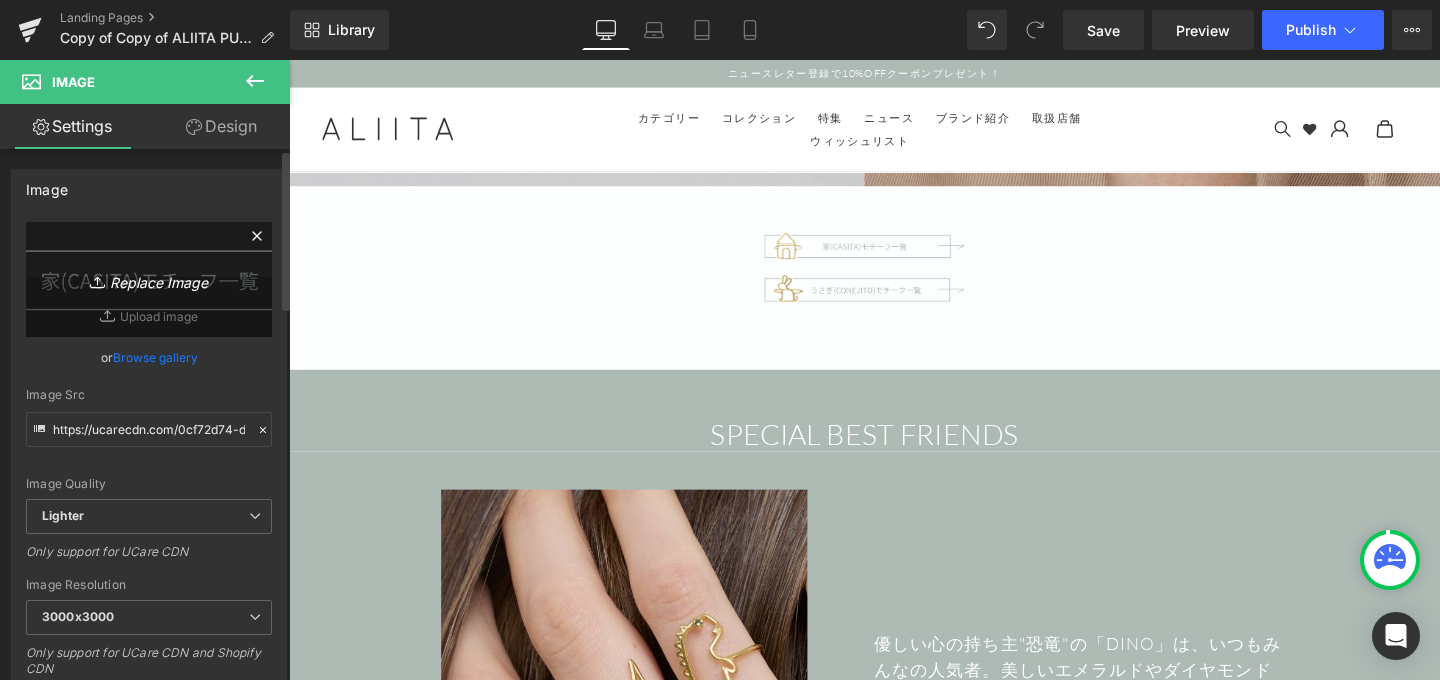 type on "C:\fakepath\button-casita.png" 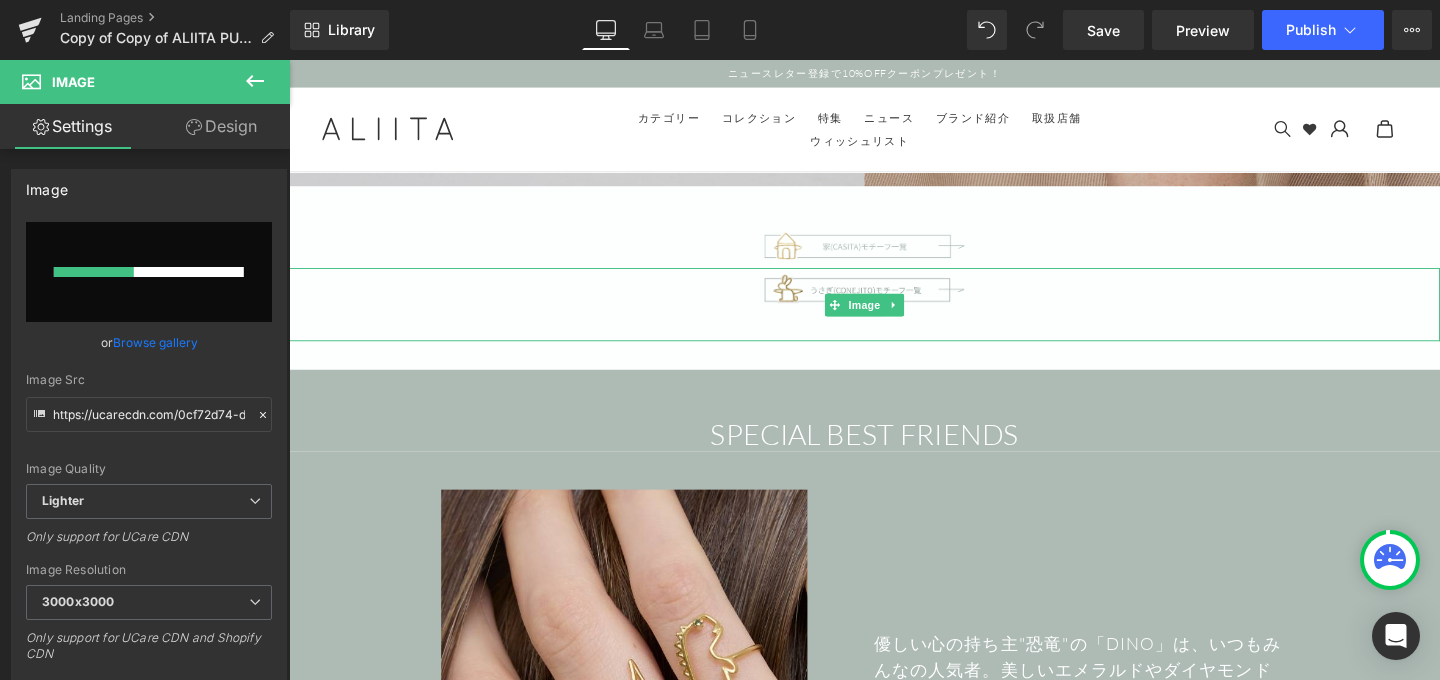 type 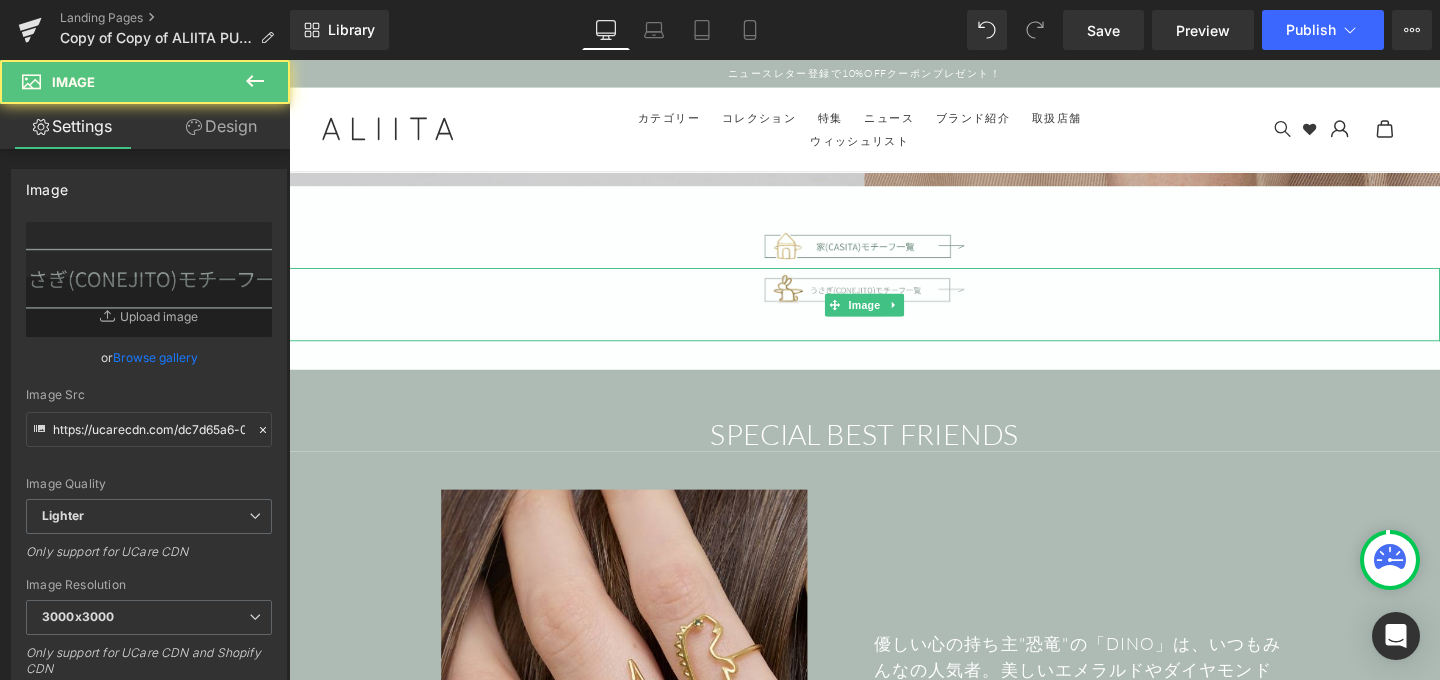 click at bounding box center [894, 317] 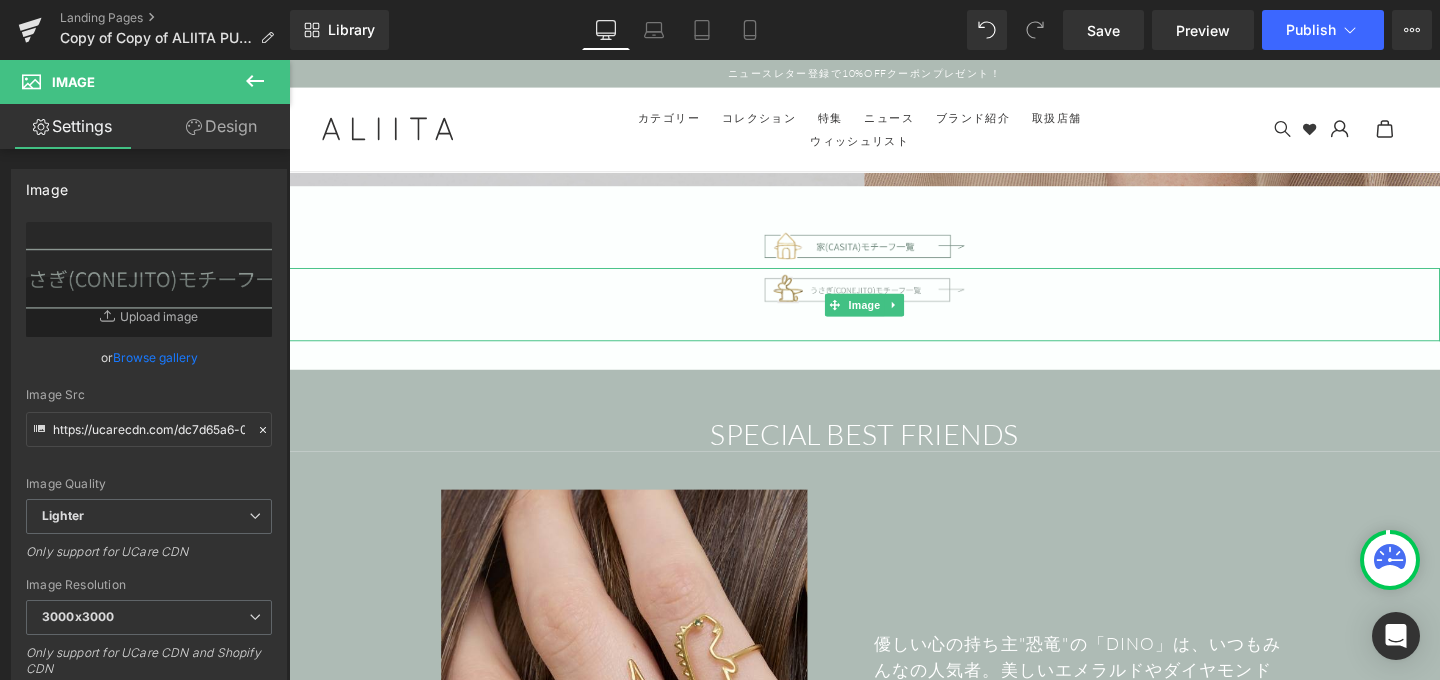 click at bounding box center [894, 317] 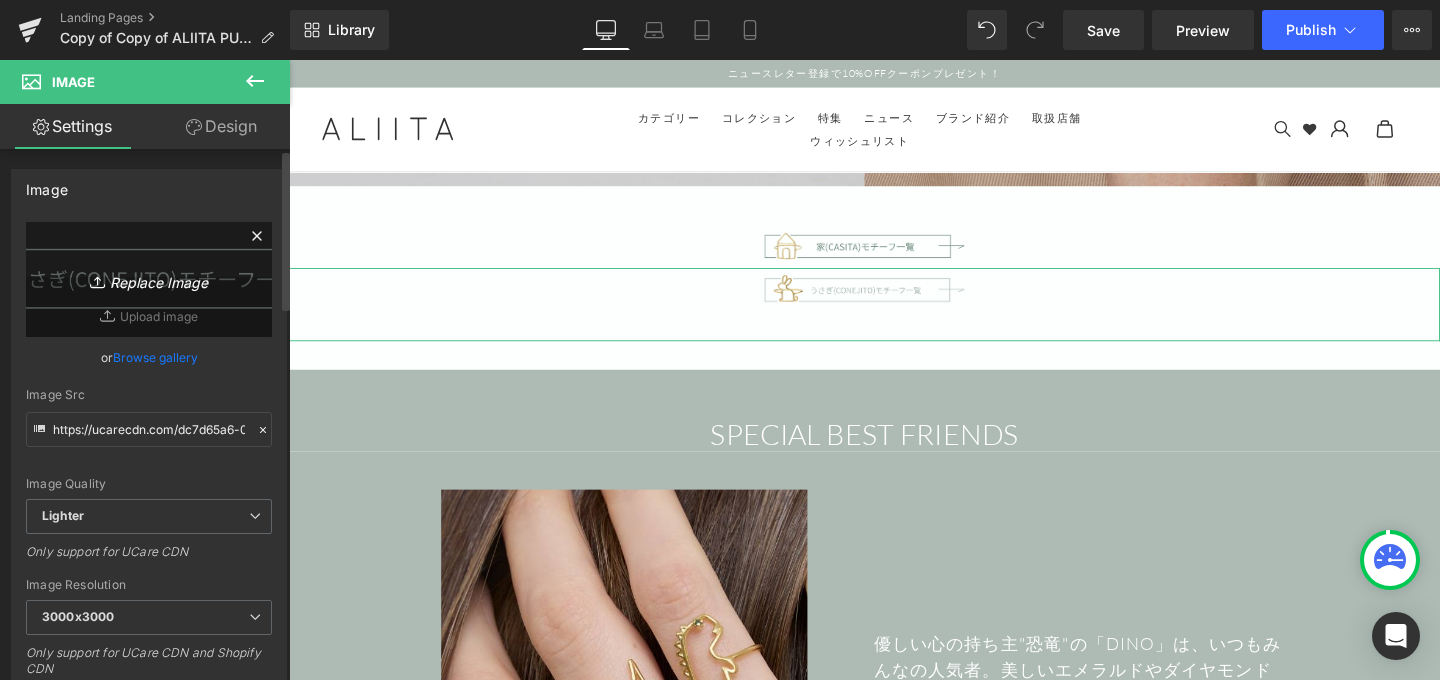 click on "Replace Image" at bounding box center (149, 279) 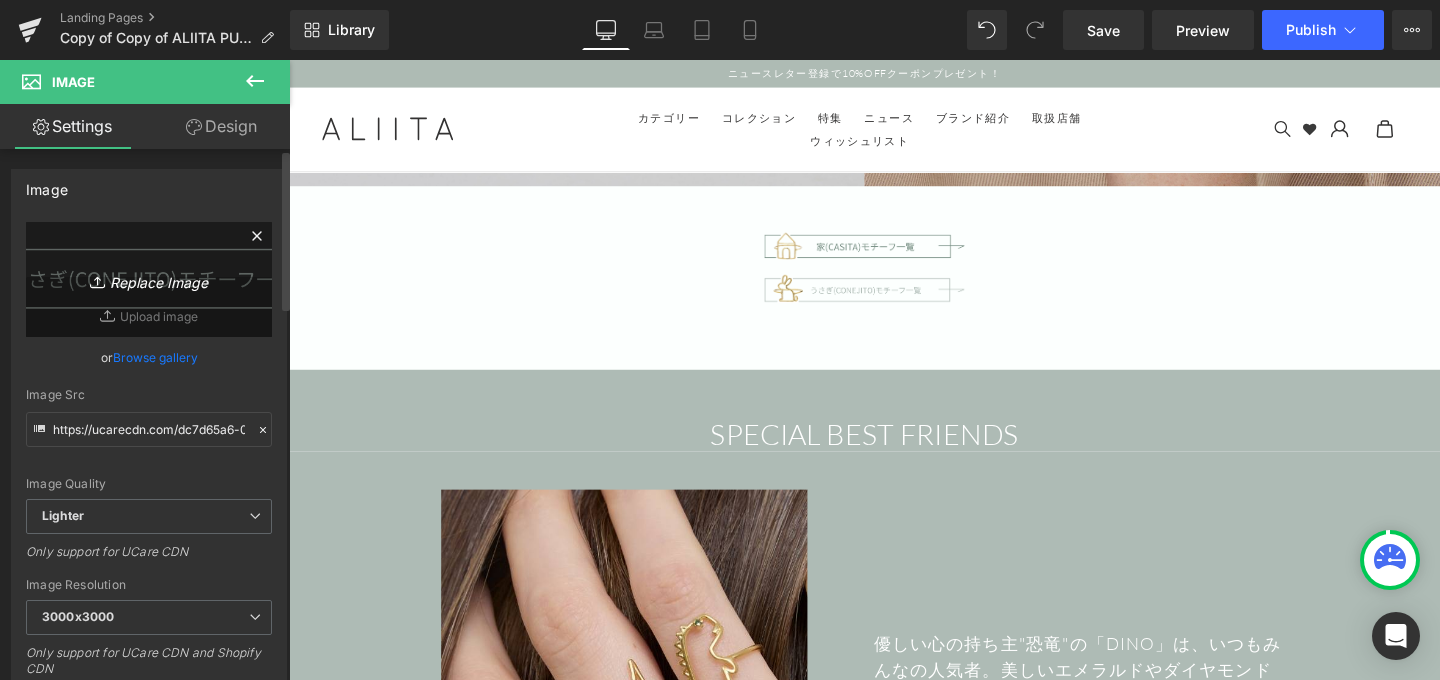 type on "C:\fakepath\button-corazon.png" 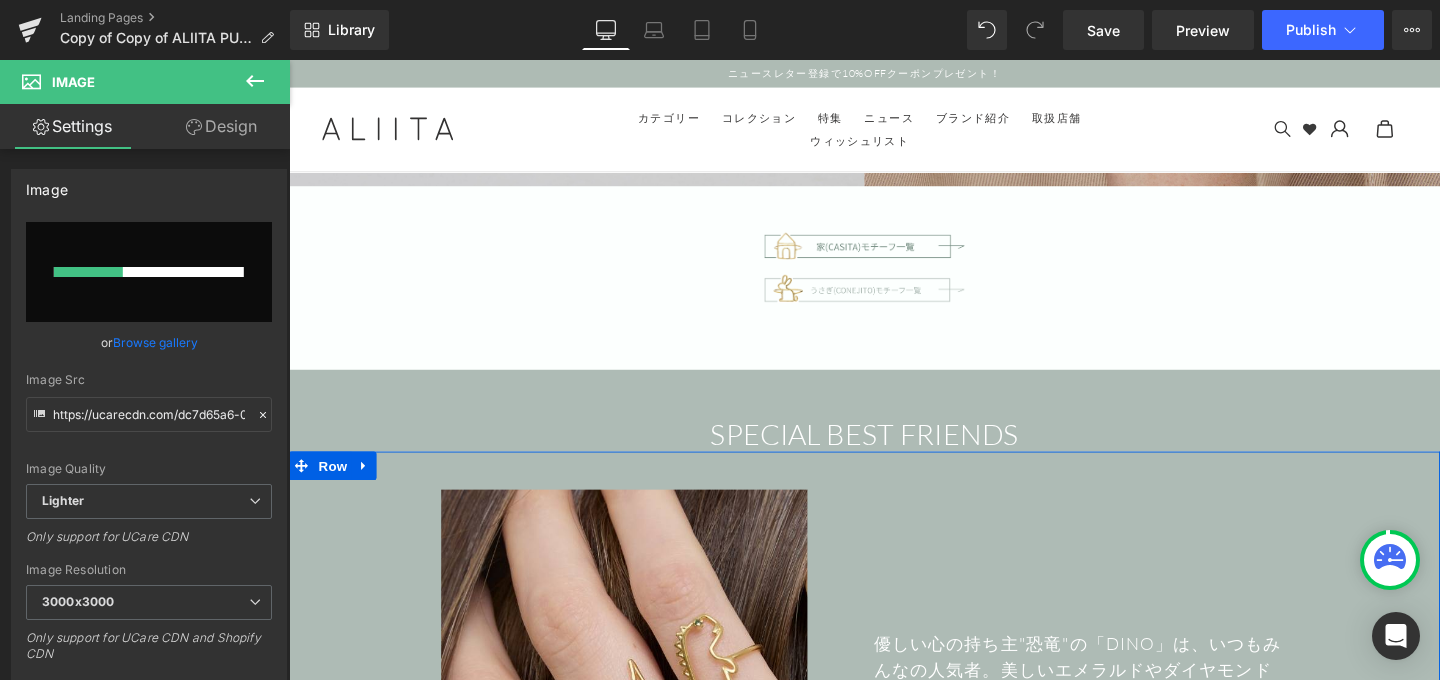 type 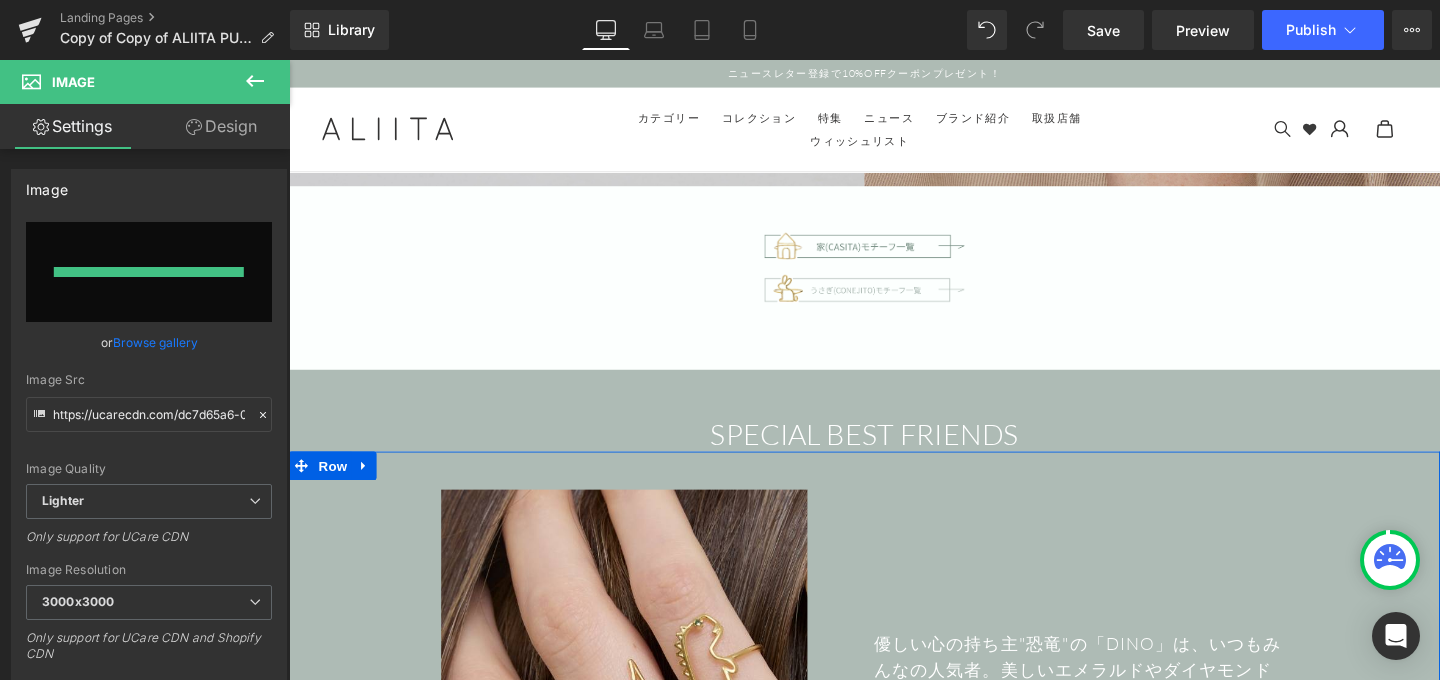 type on "https://ucarecdn.com/bb213e47-4d7c-41a6-bab9-b7a4b736381d/-/format/auto/-/preview/3000x3000/-/quality/lighter/button-corazon.png" 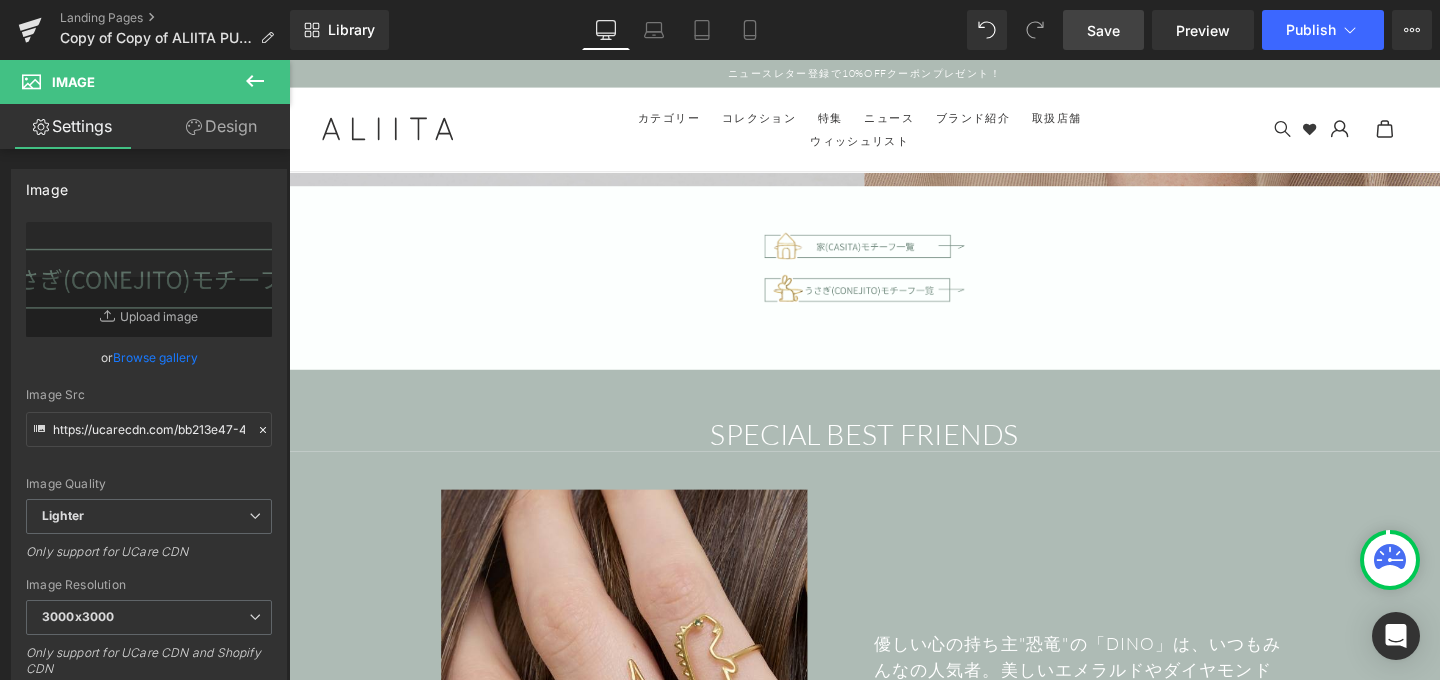 click on "Save" at bounding box center [1103, 30] 